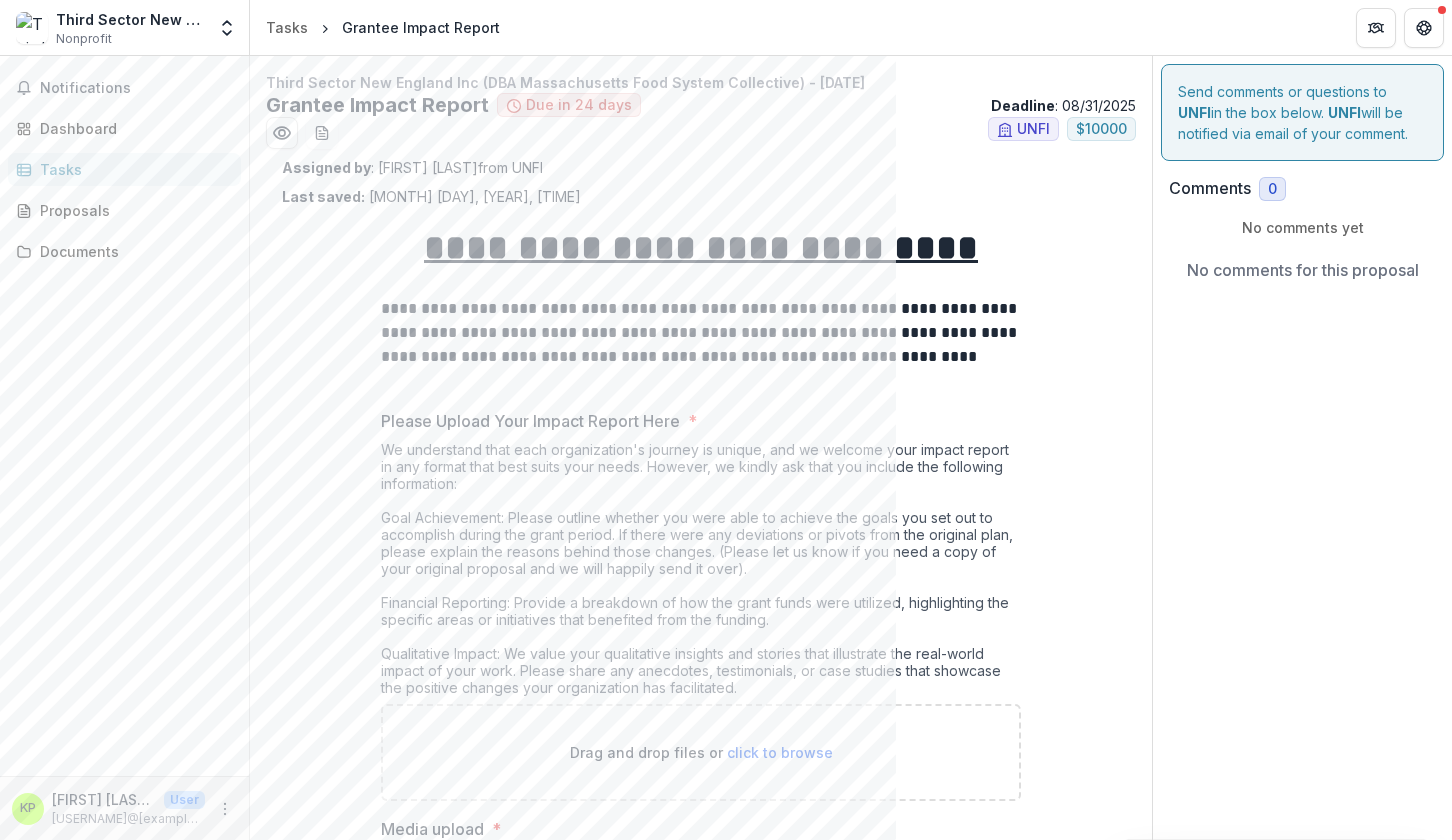 scroll, scrollTop: 0, scrollLeft: 0, axis: both 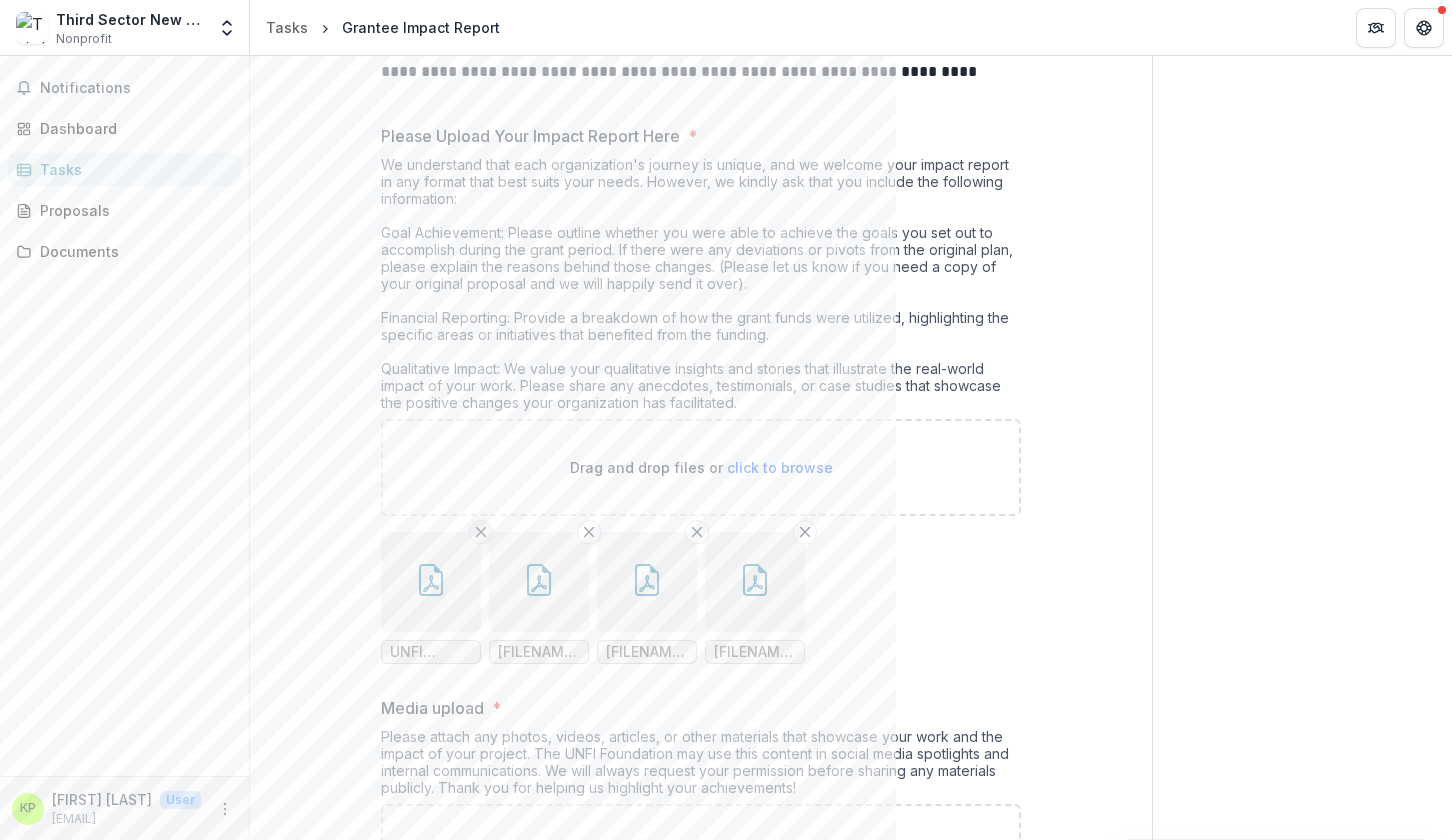 click 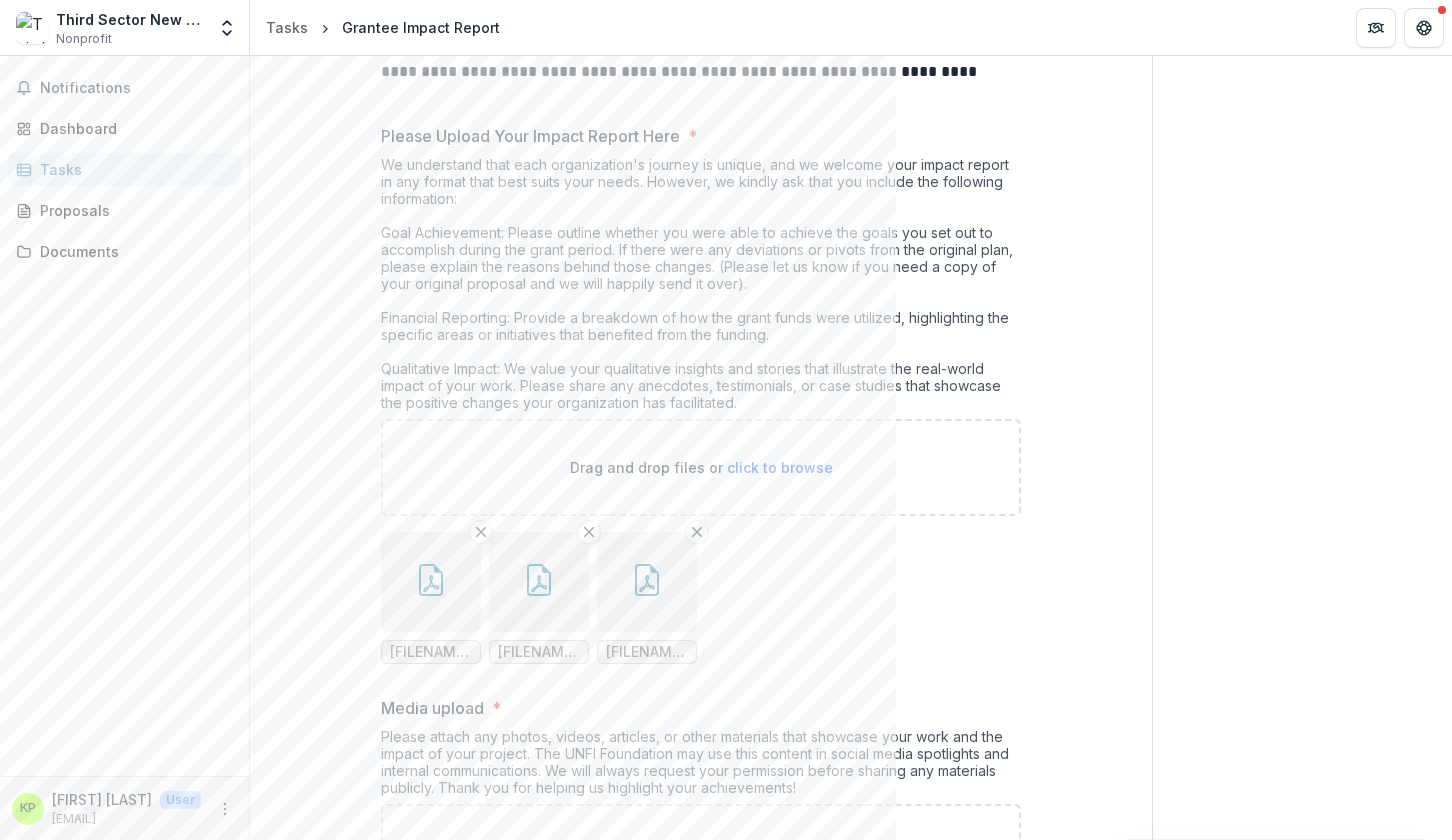 click on "click to browse" at bounding box center (780, 467) 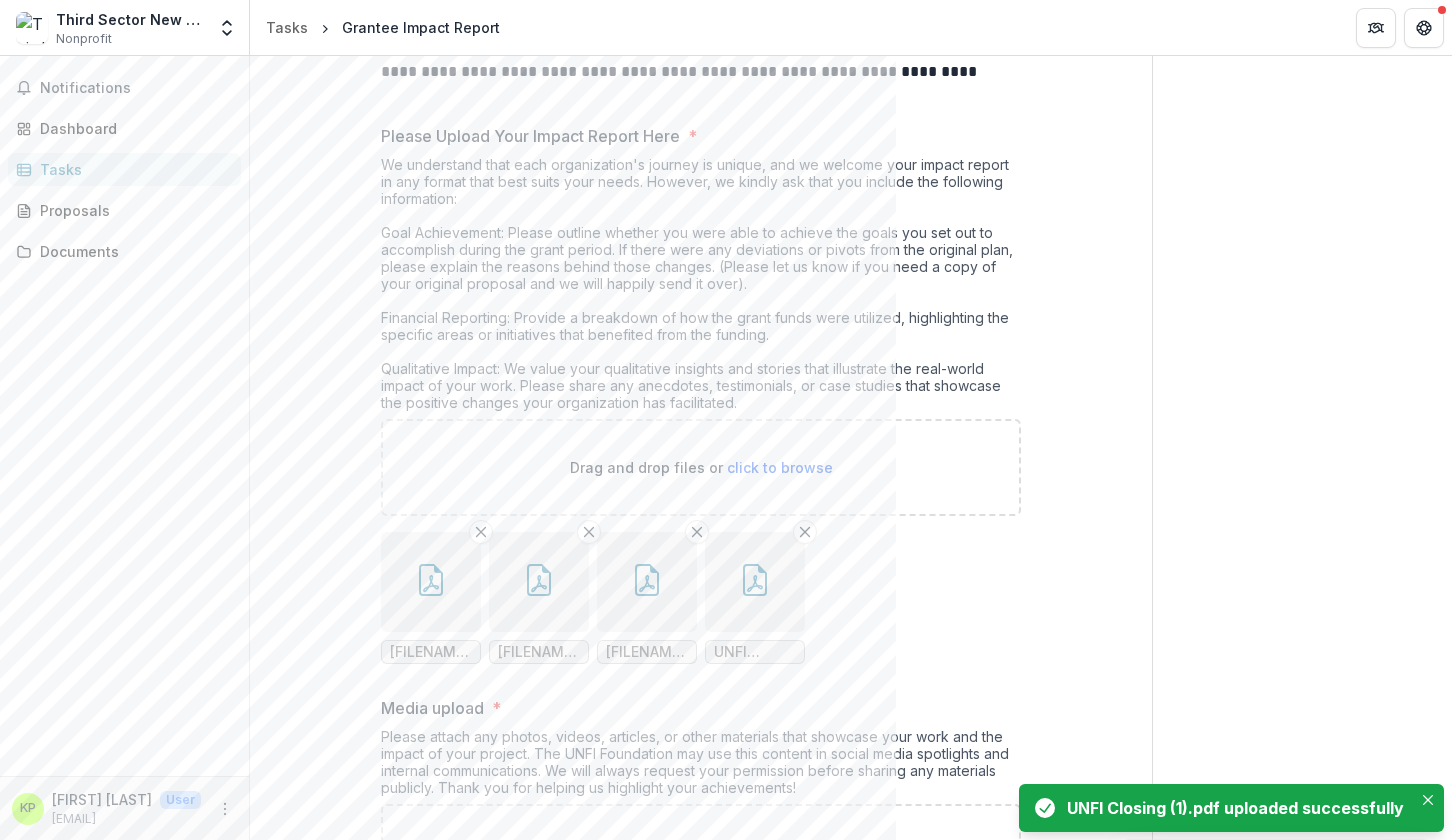 click on "click to browse" at bounding box center [780, 467] 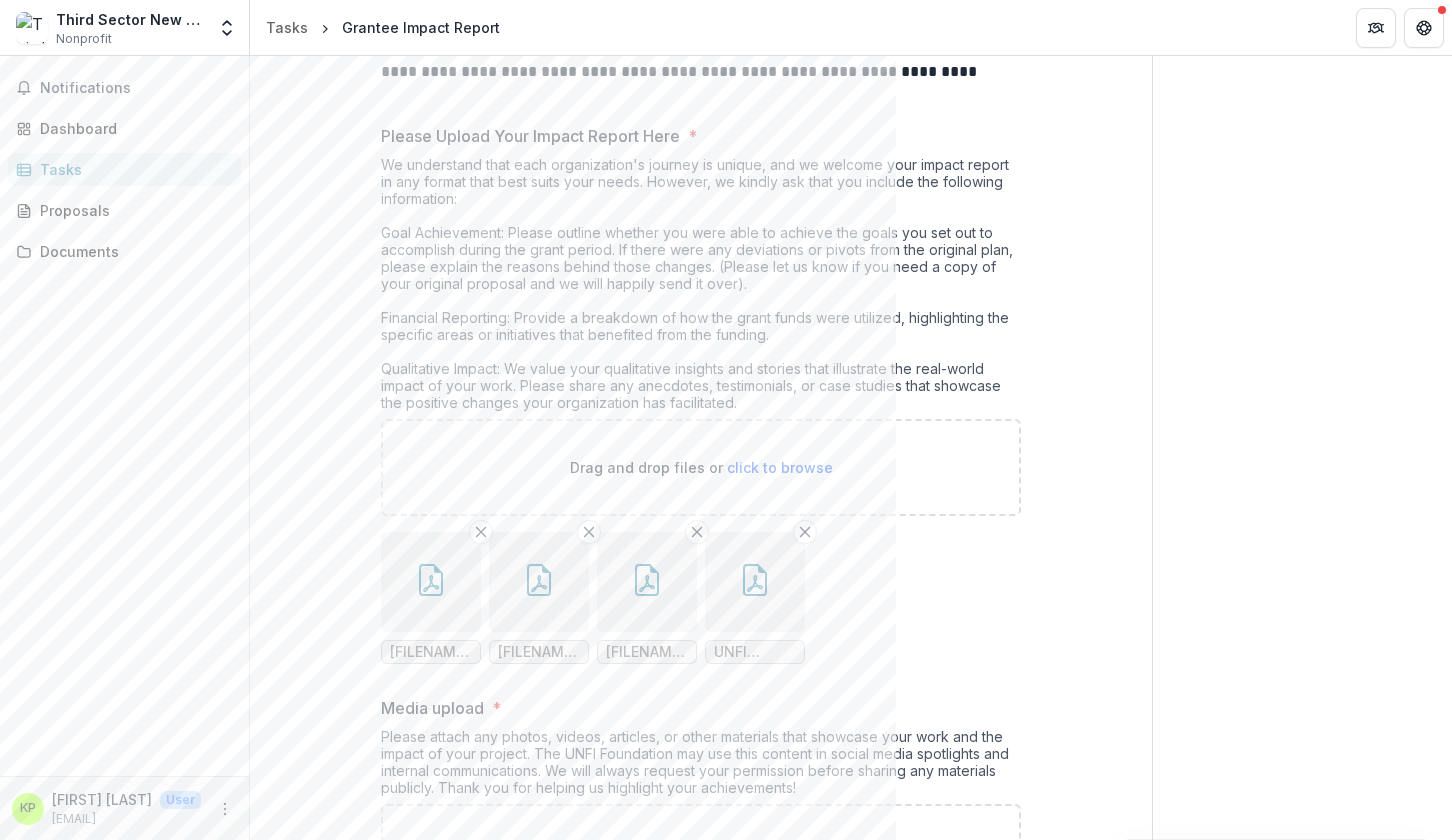 type on "**********" 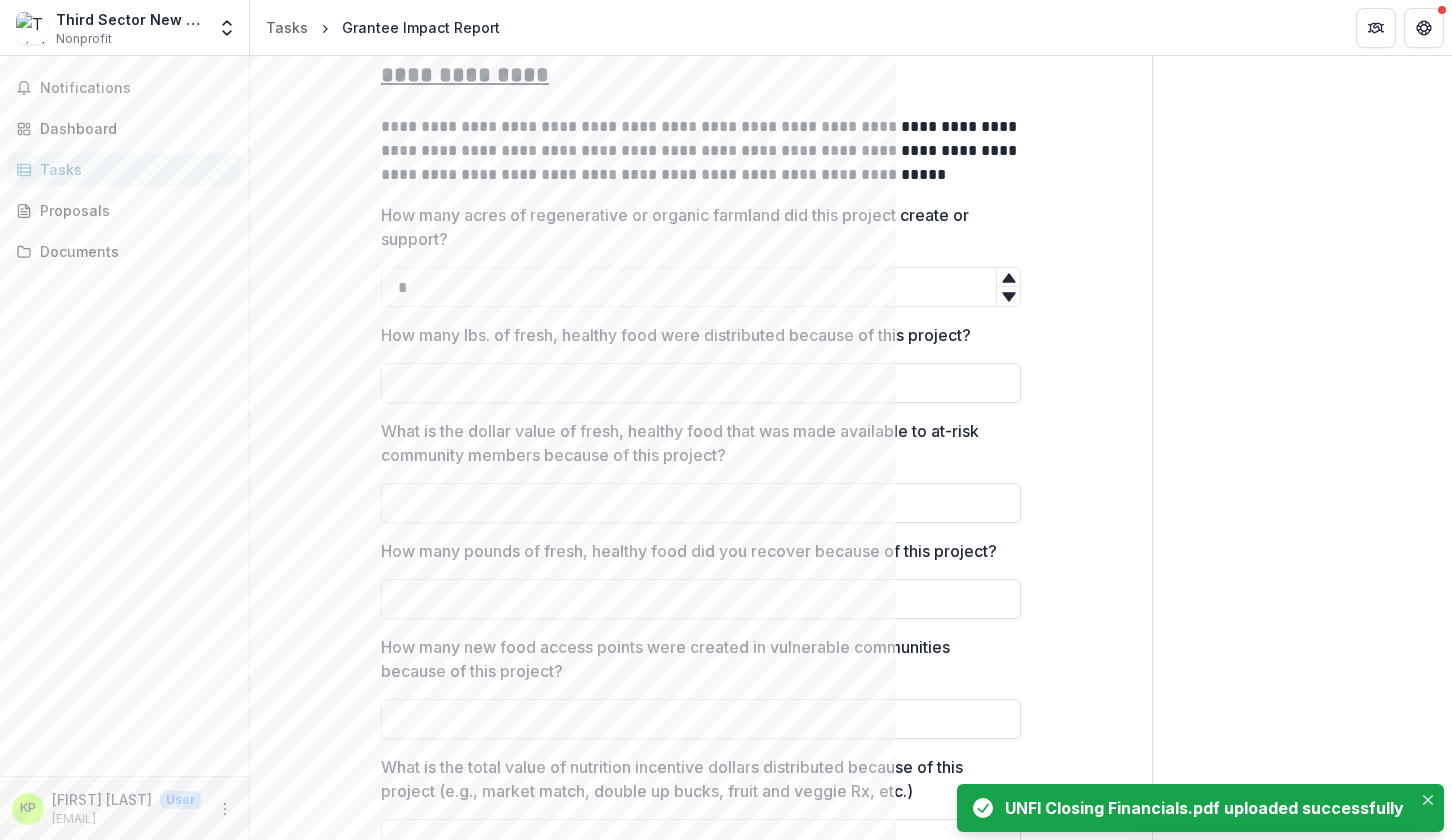 scroll, scrollTop: 1311, scrollLeft: 0, axis: vertical 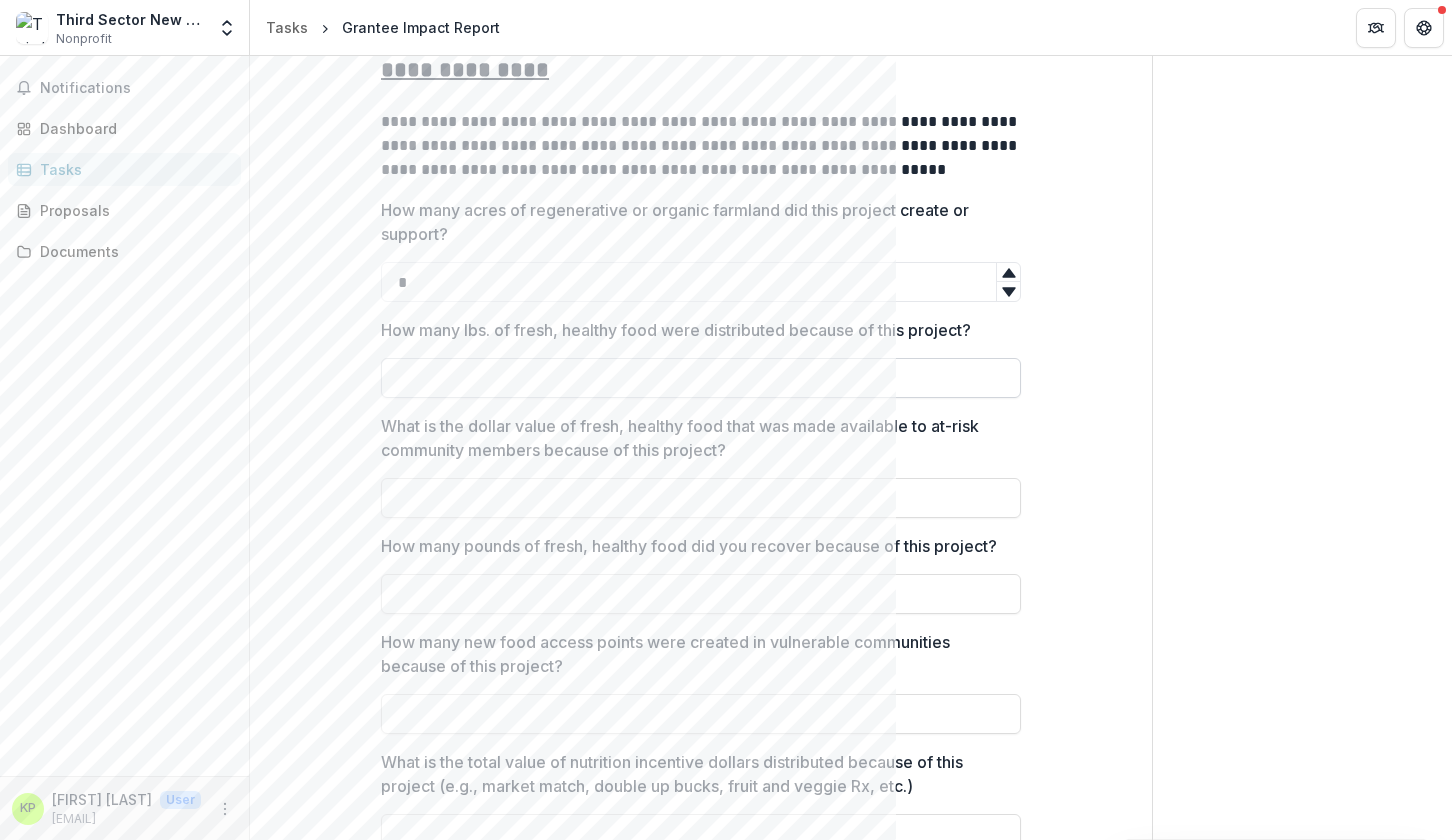 click on "How many lbs. of fresh, healthy food were distributed because of this project?" at bounding box center (701, 378) 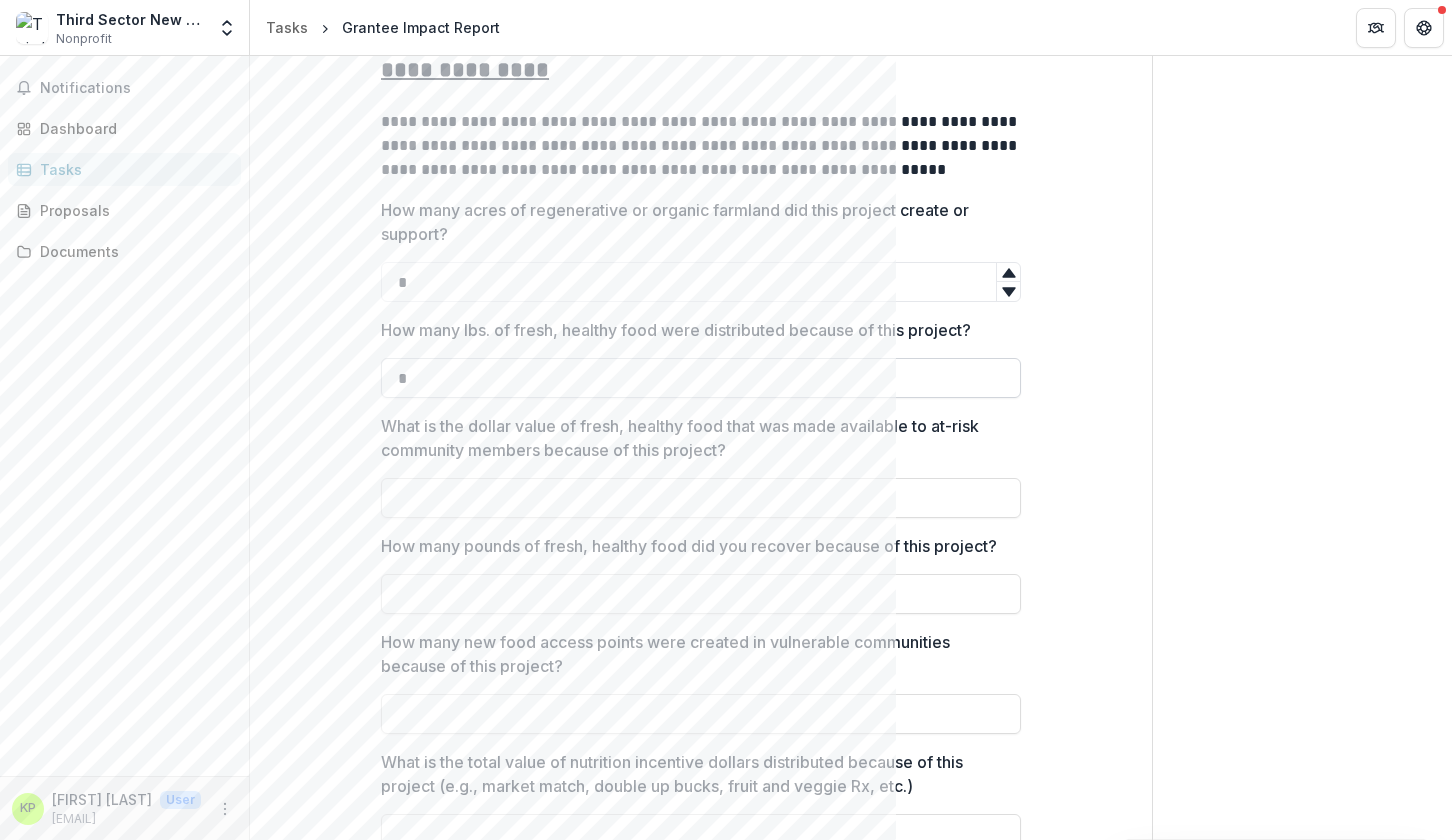type on "*" 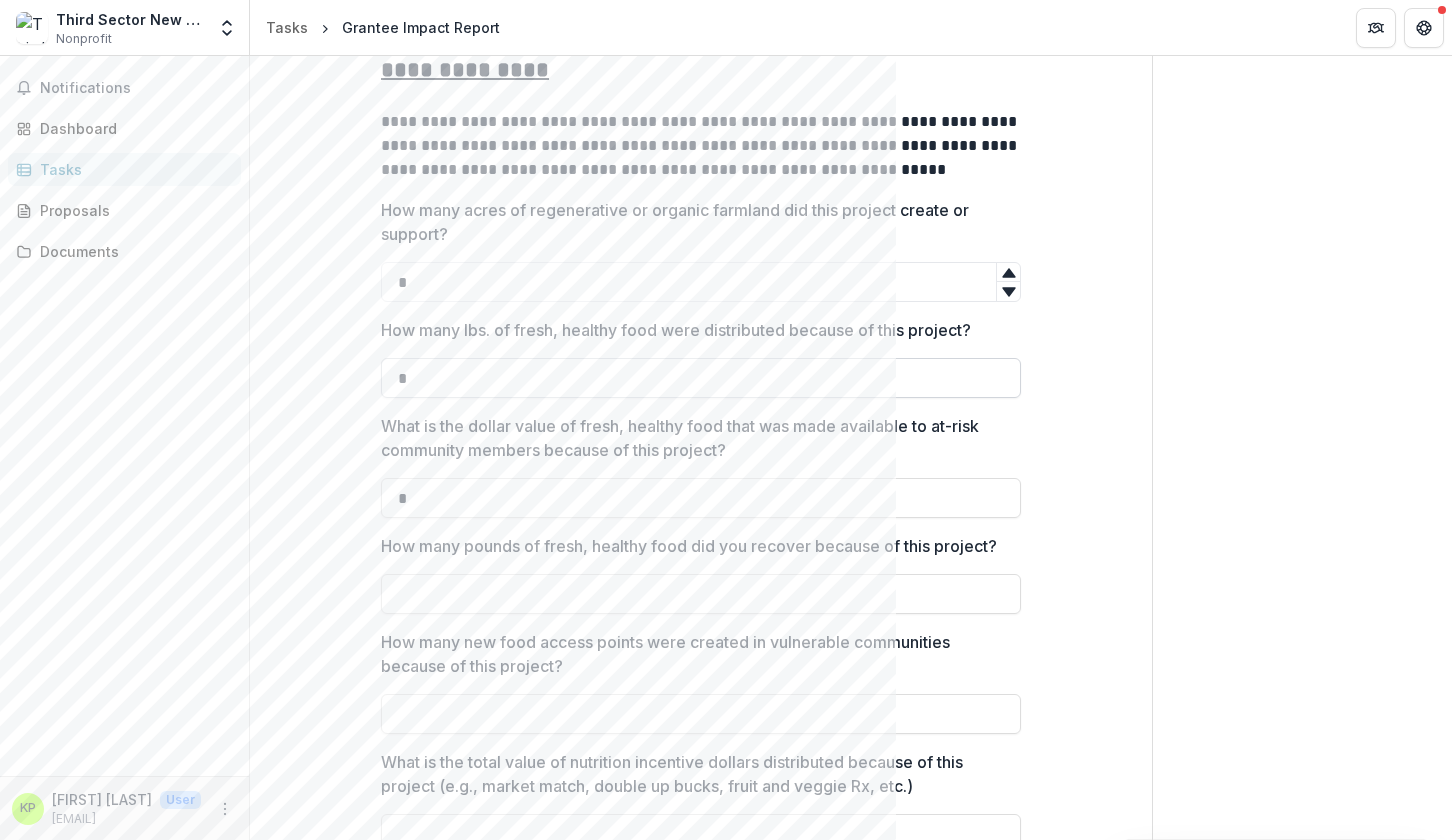 type on "*" 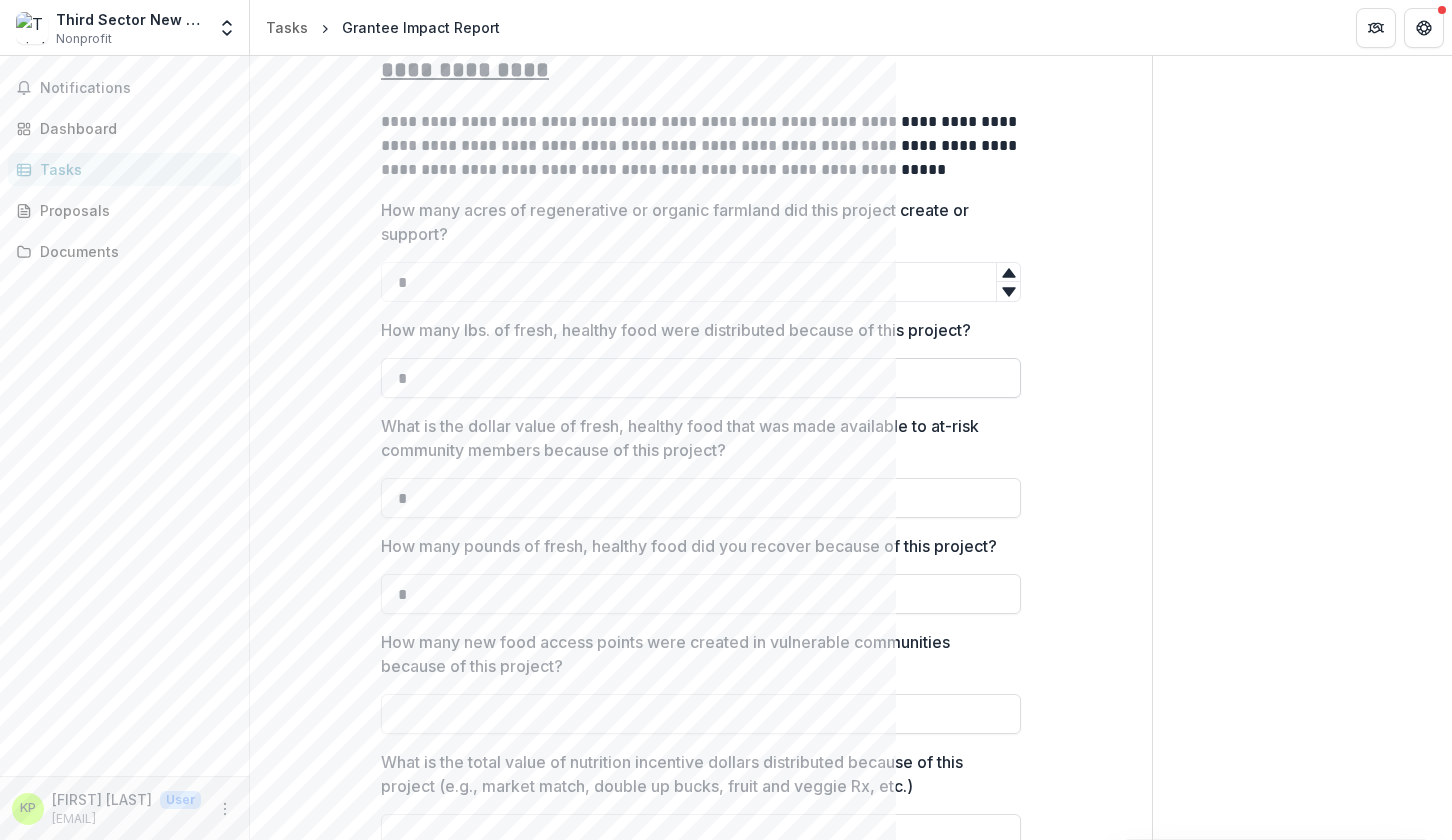 type on "*" 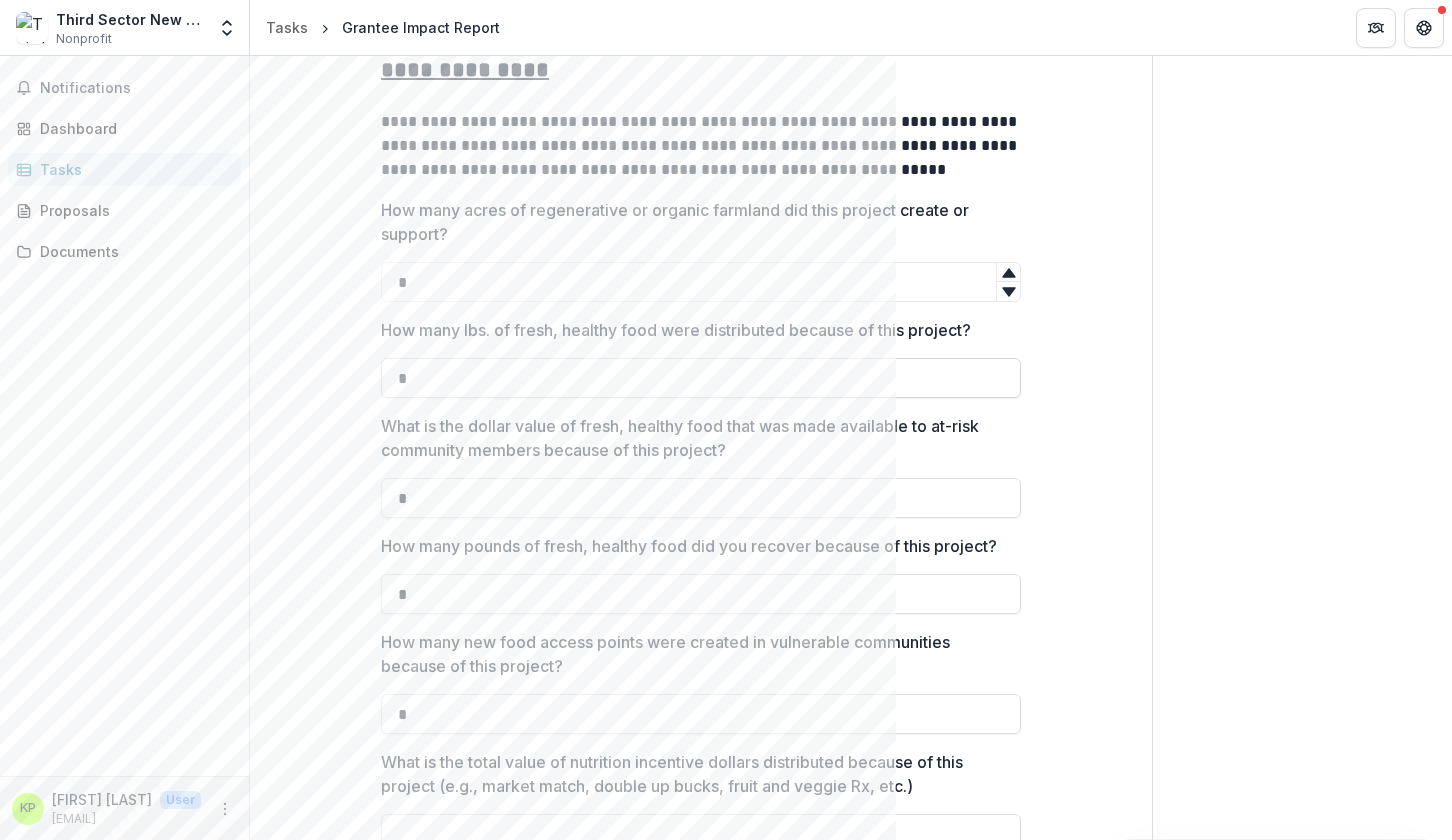 type on "*" 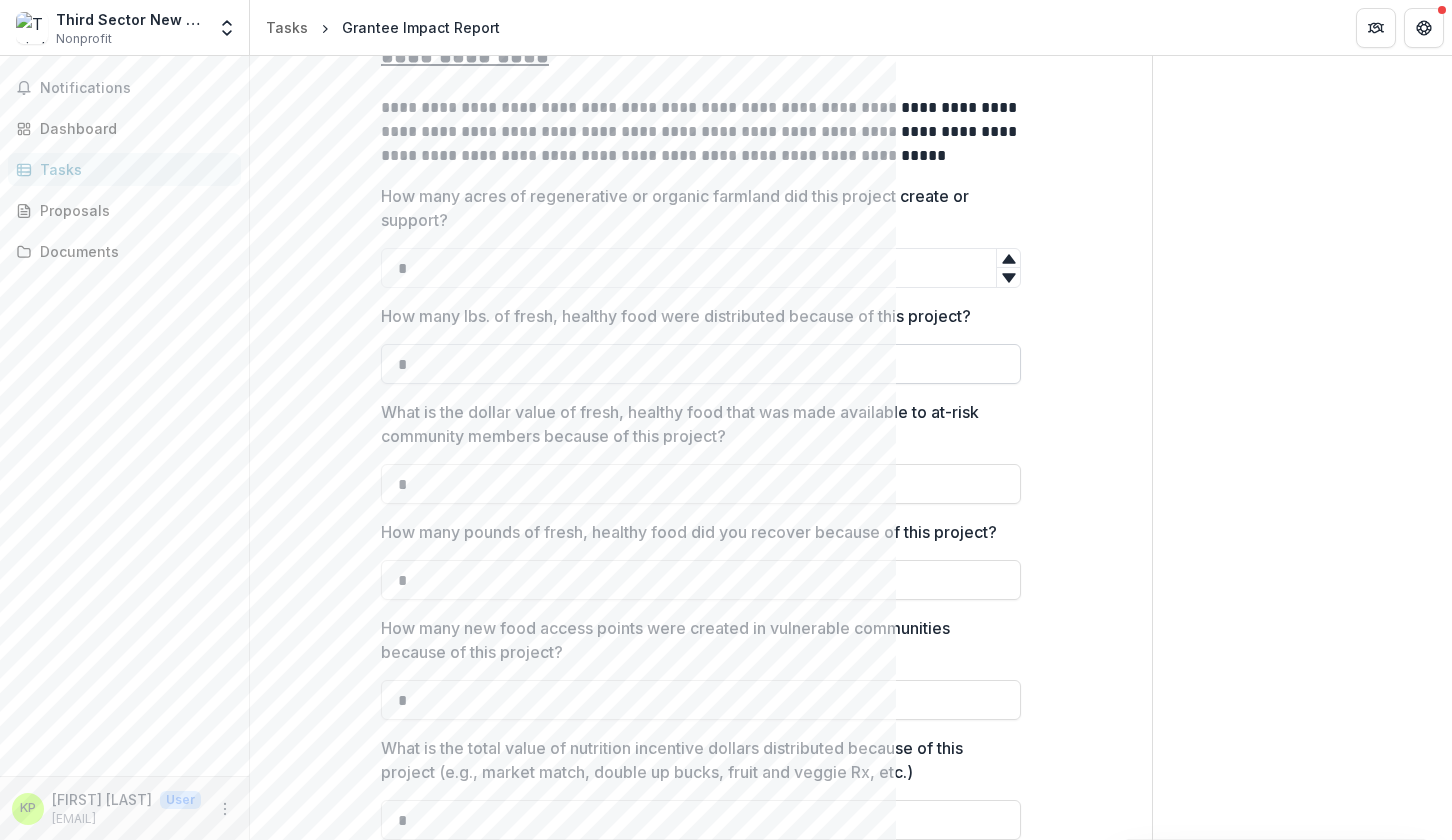 type on "*" 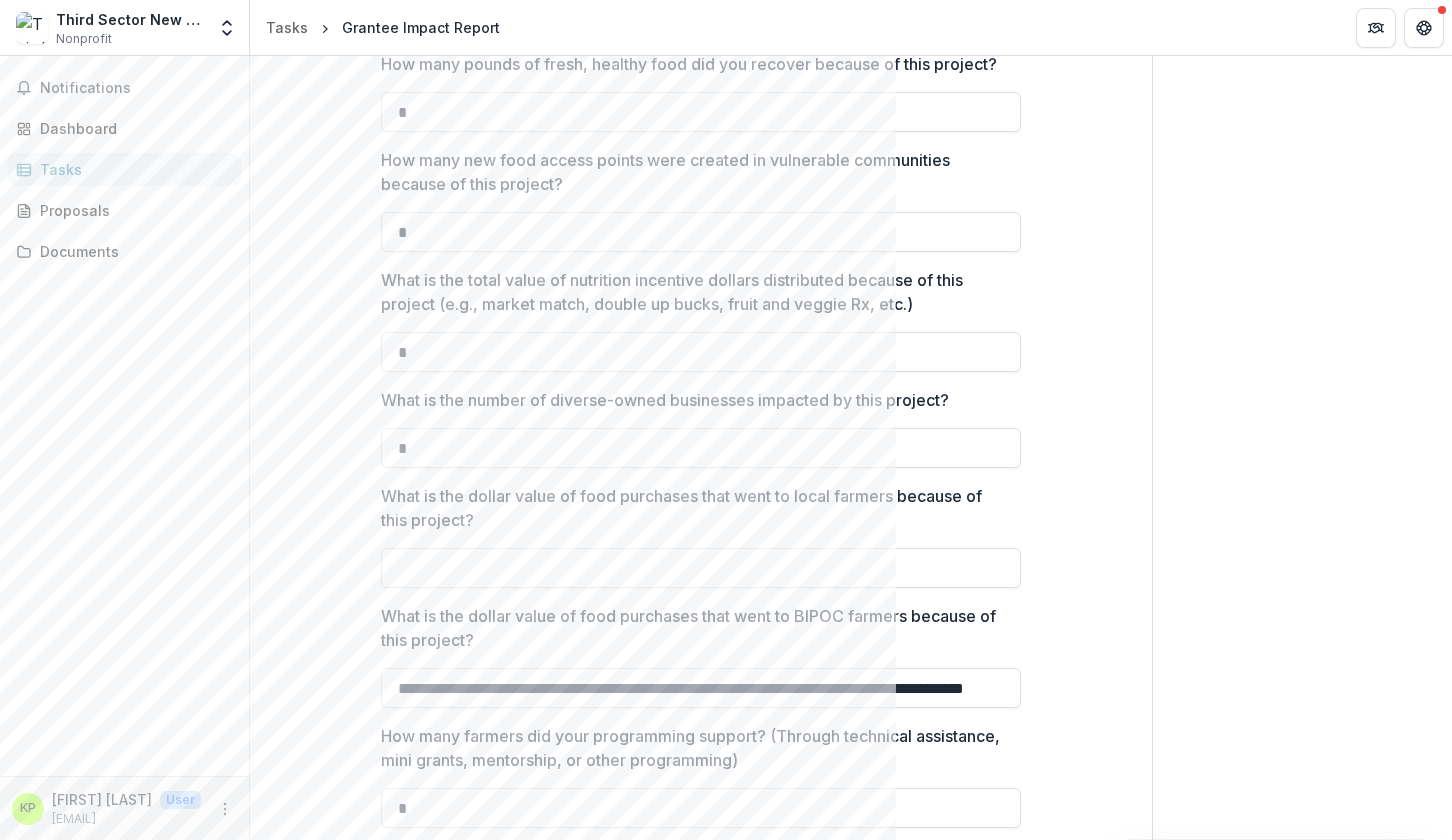type on "*" 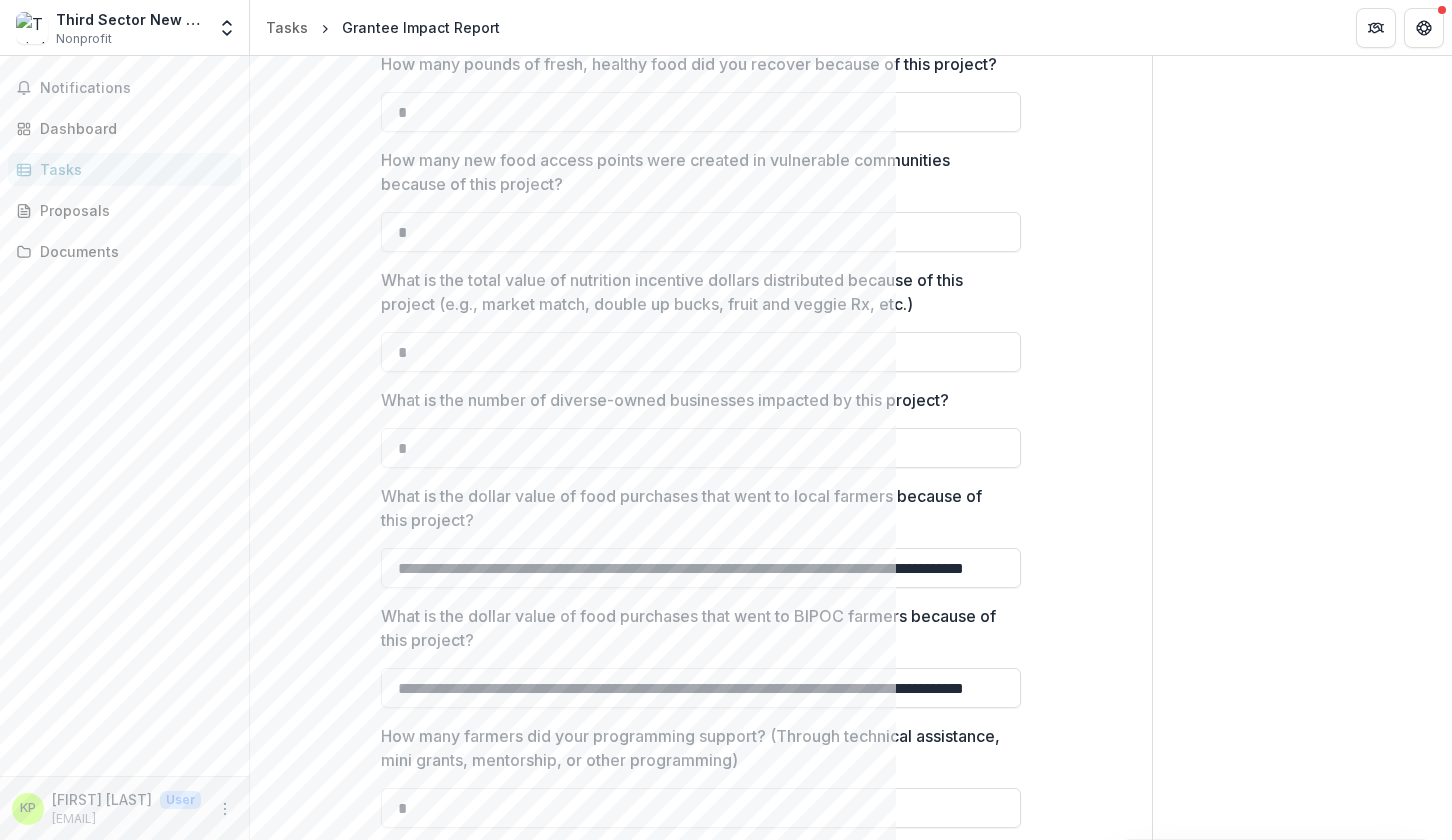 scroll, scrollTop: 0, scrollLeft: 167, axis: horizontal 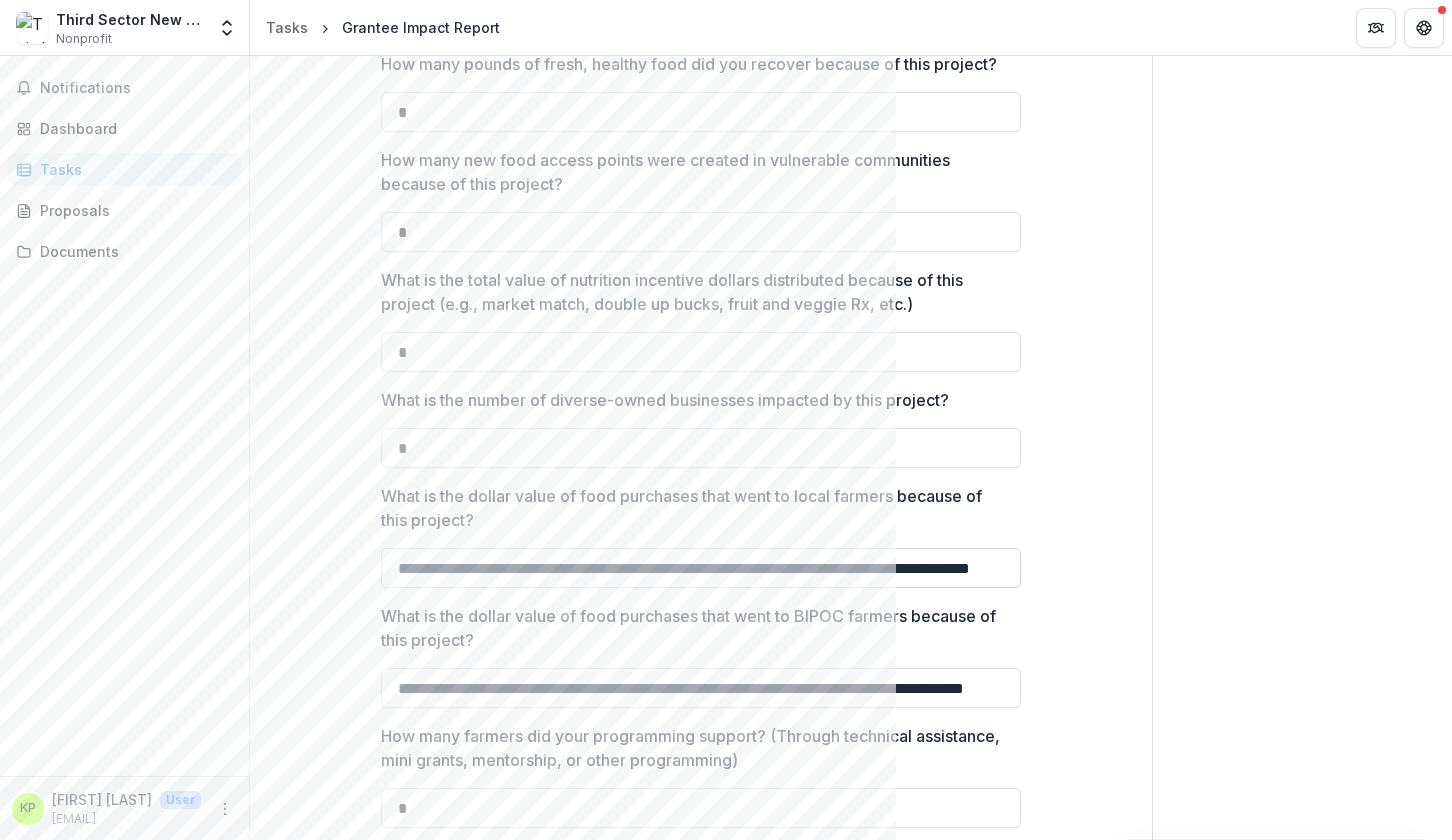 click on "**********" at bounding box center [701, 568] 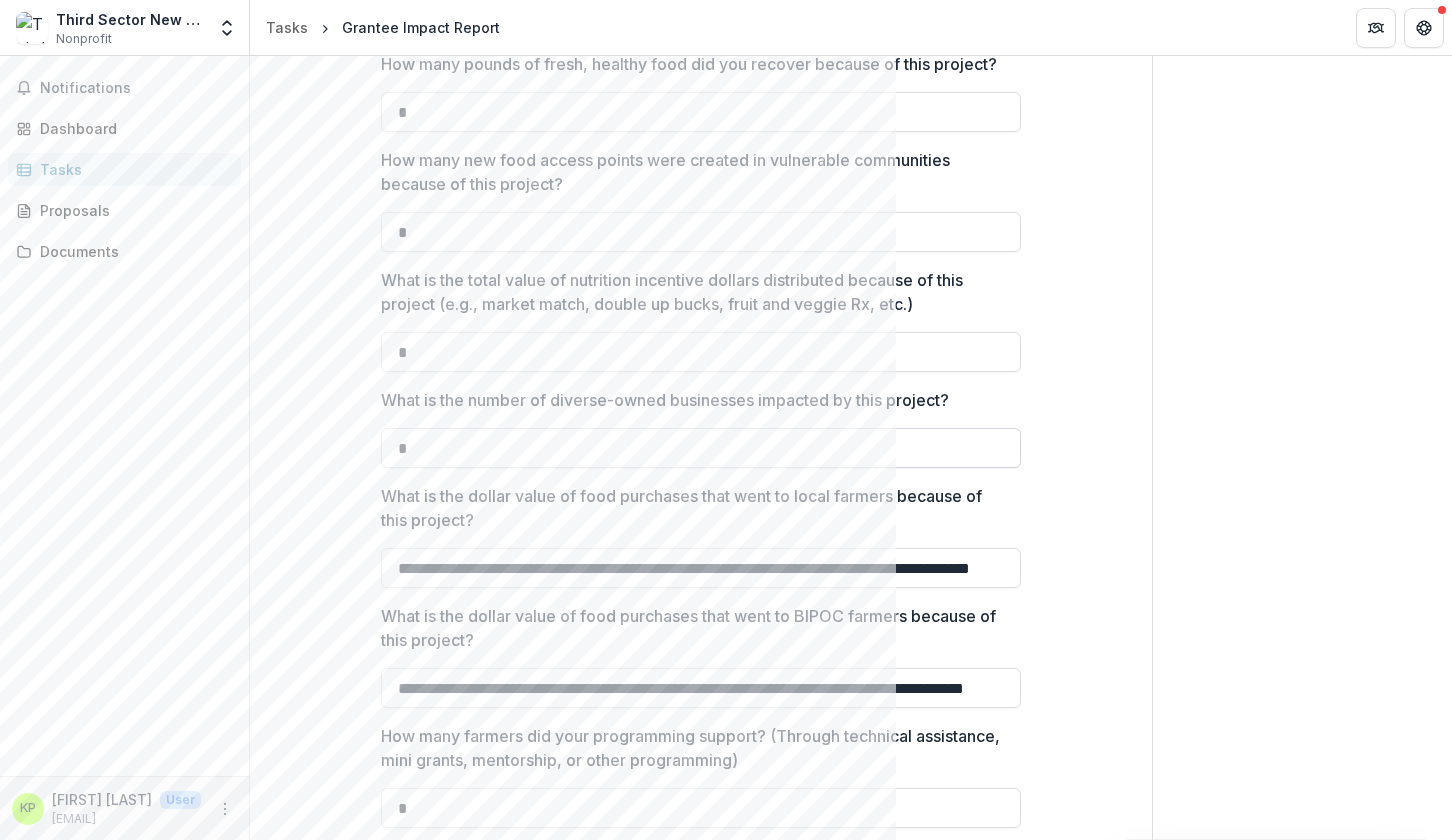 type on "**********" 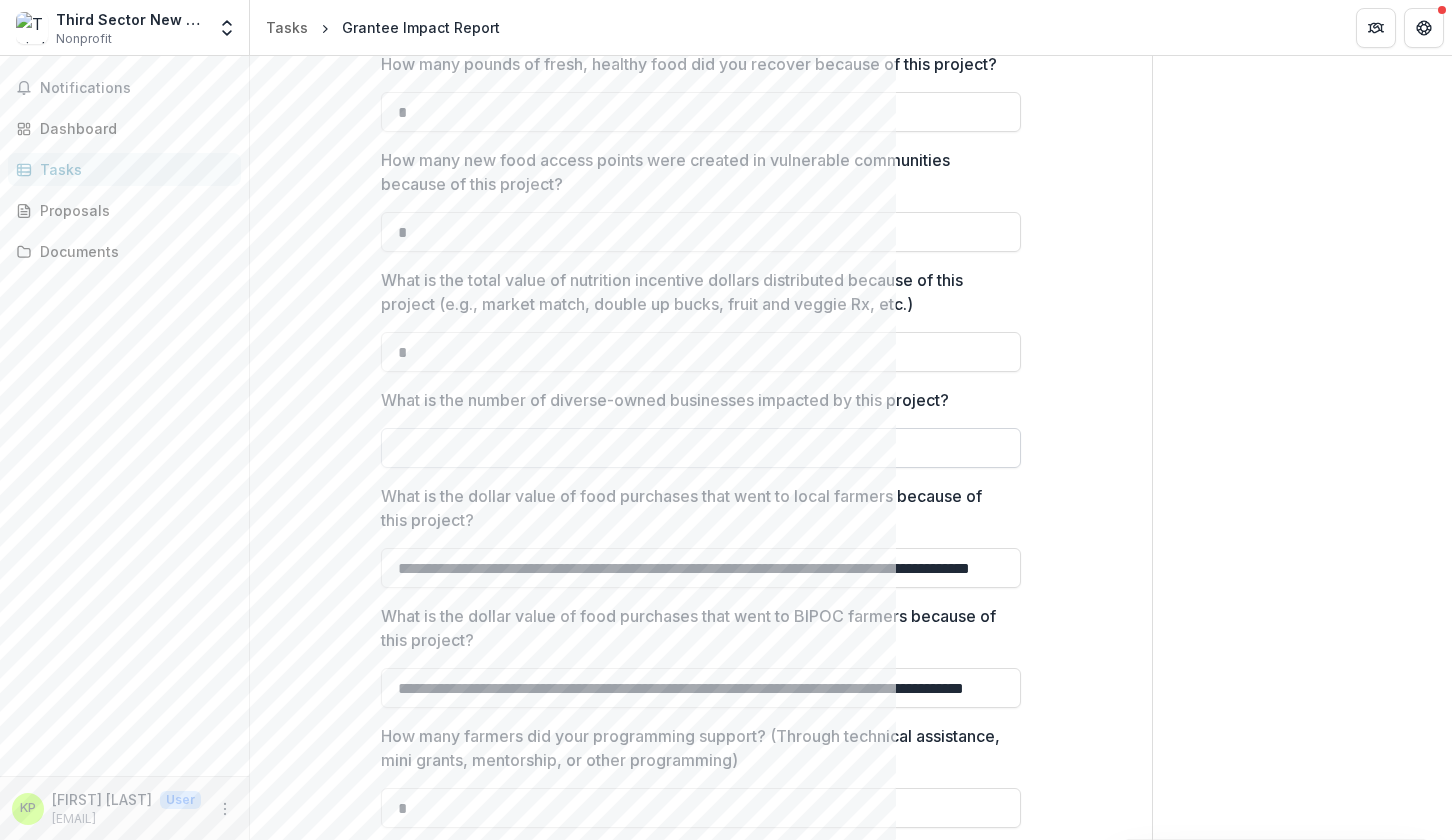 paste on "**********" 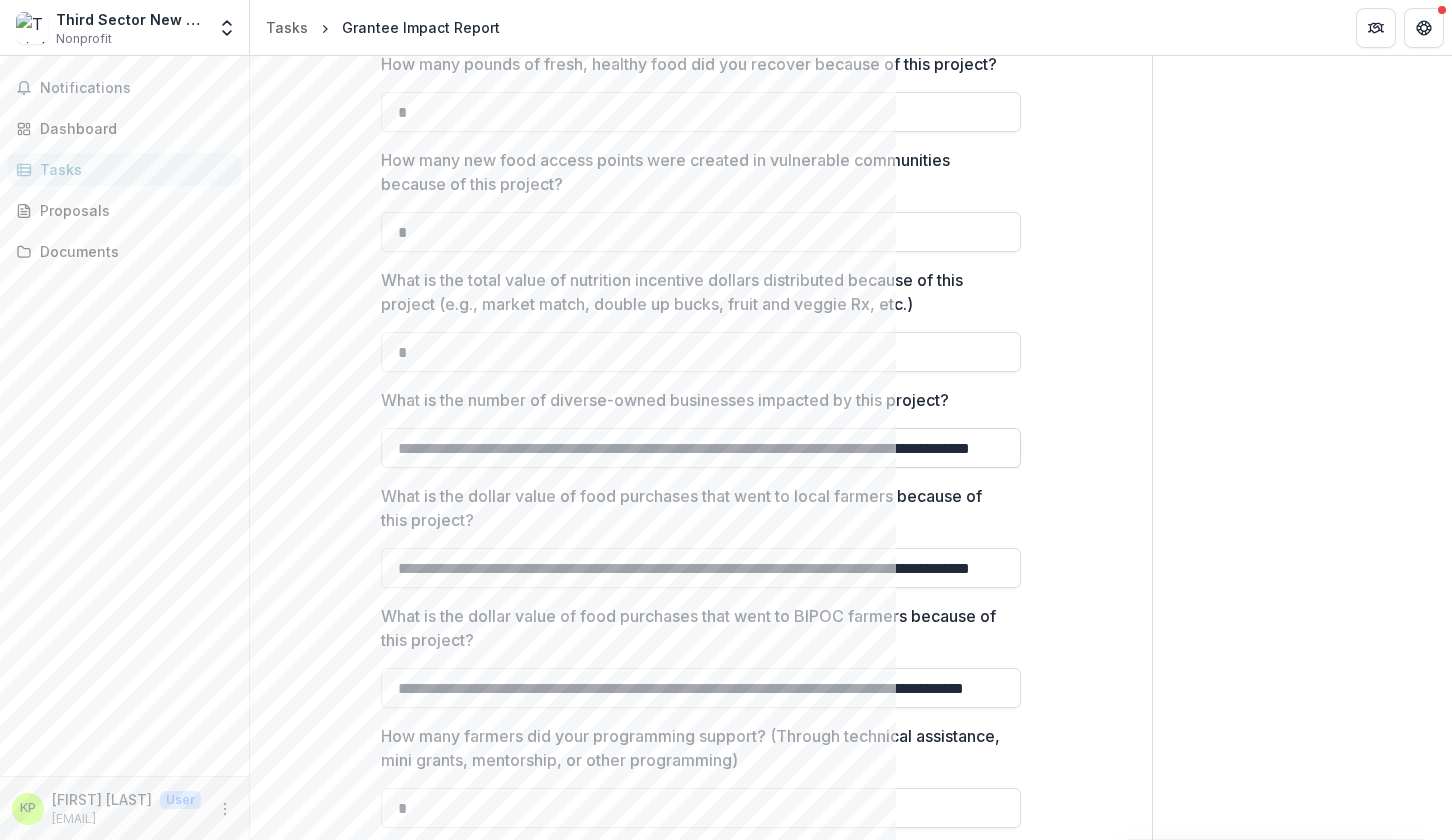 scroll, scrollTop: 0, scrollLeft: 167, axis: horizontal 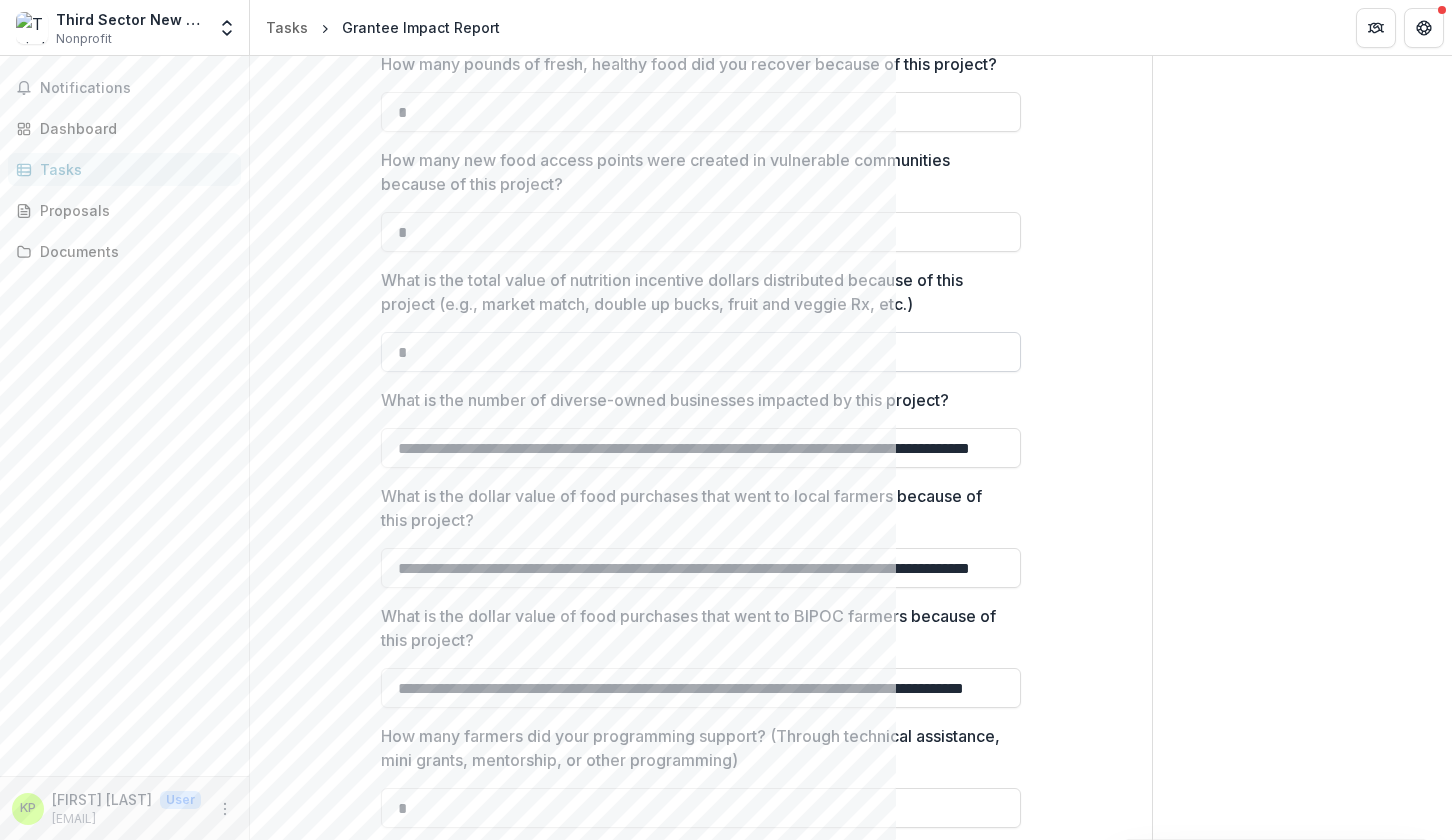 type on "**********" 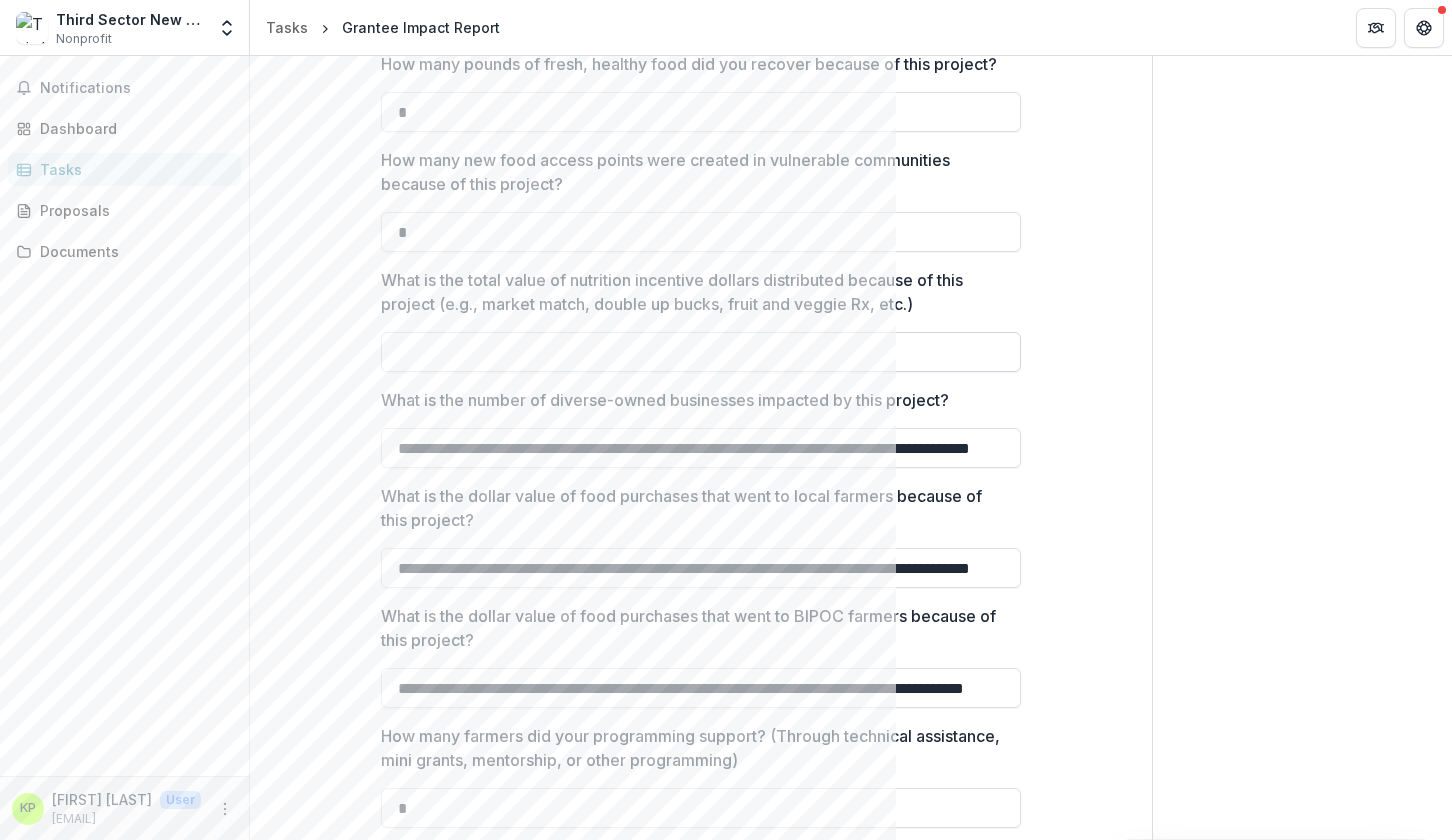 paste on "**********" 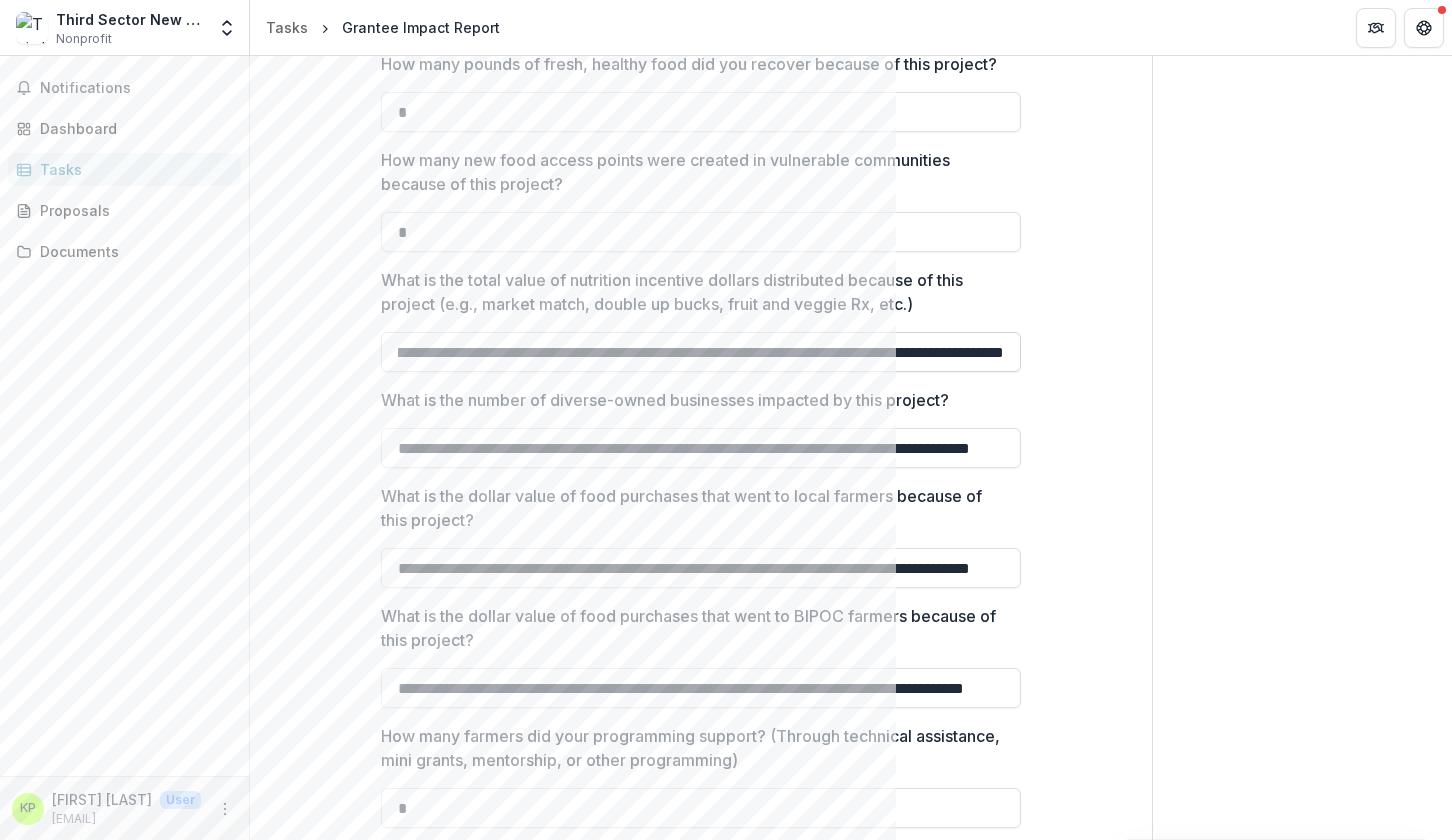 scroll, scrollTop: 0, scrollLeft: 1366, axis: horizontal 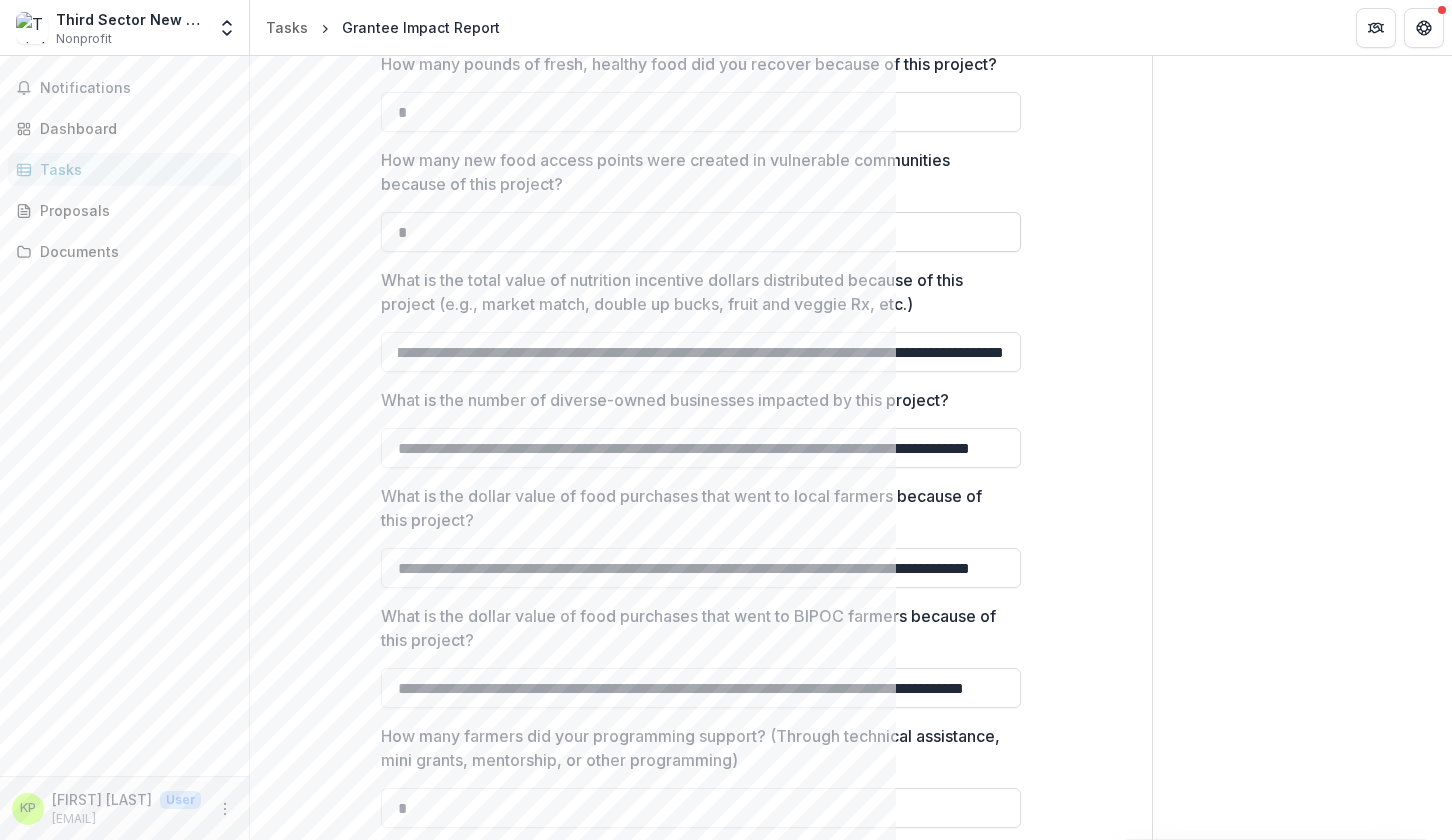 type on "**********" 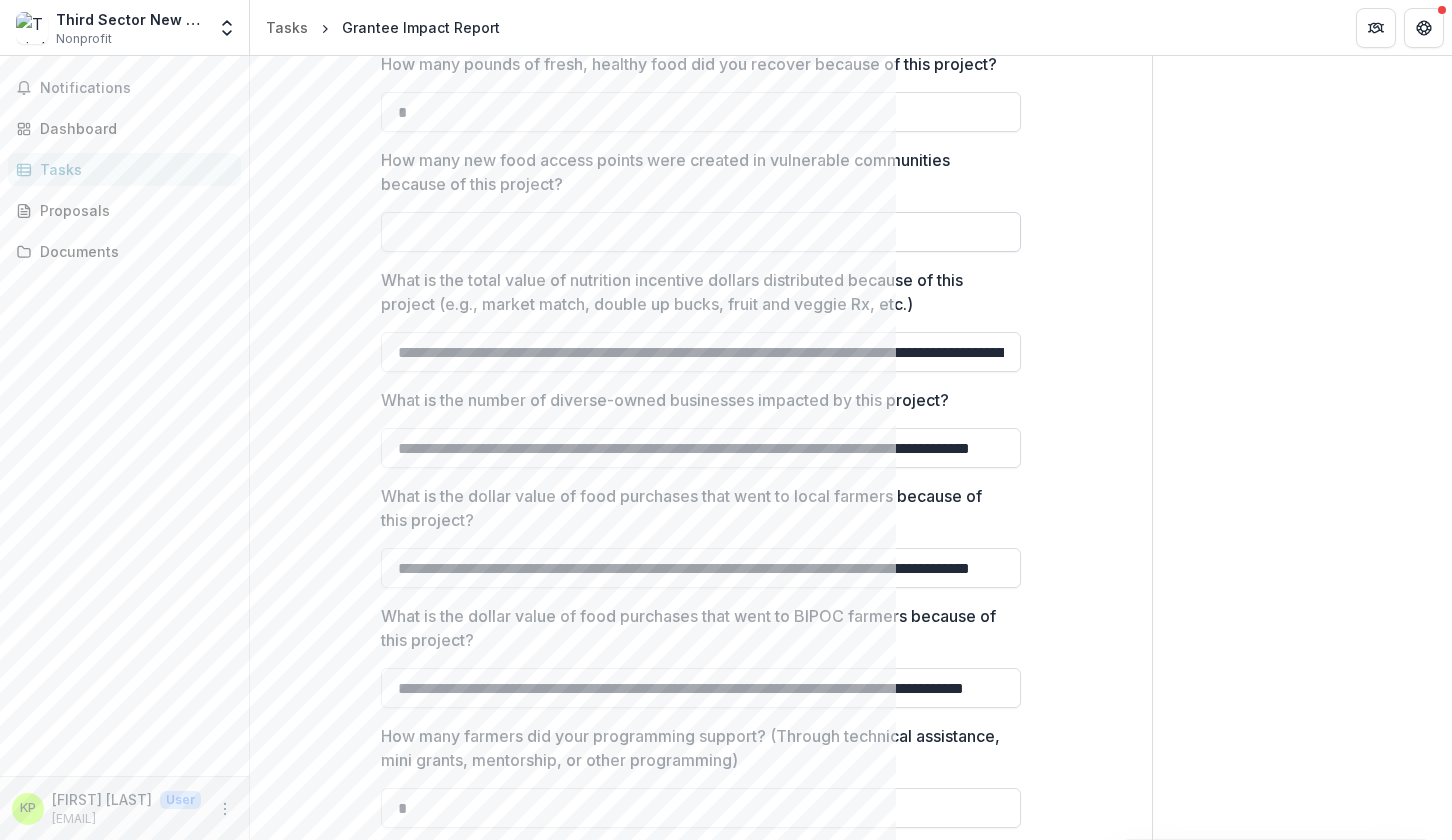 paste on "**********" 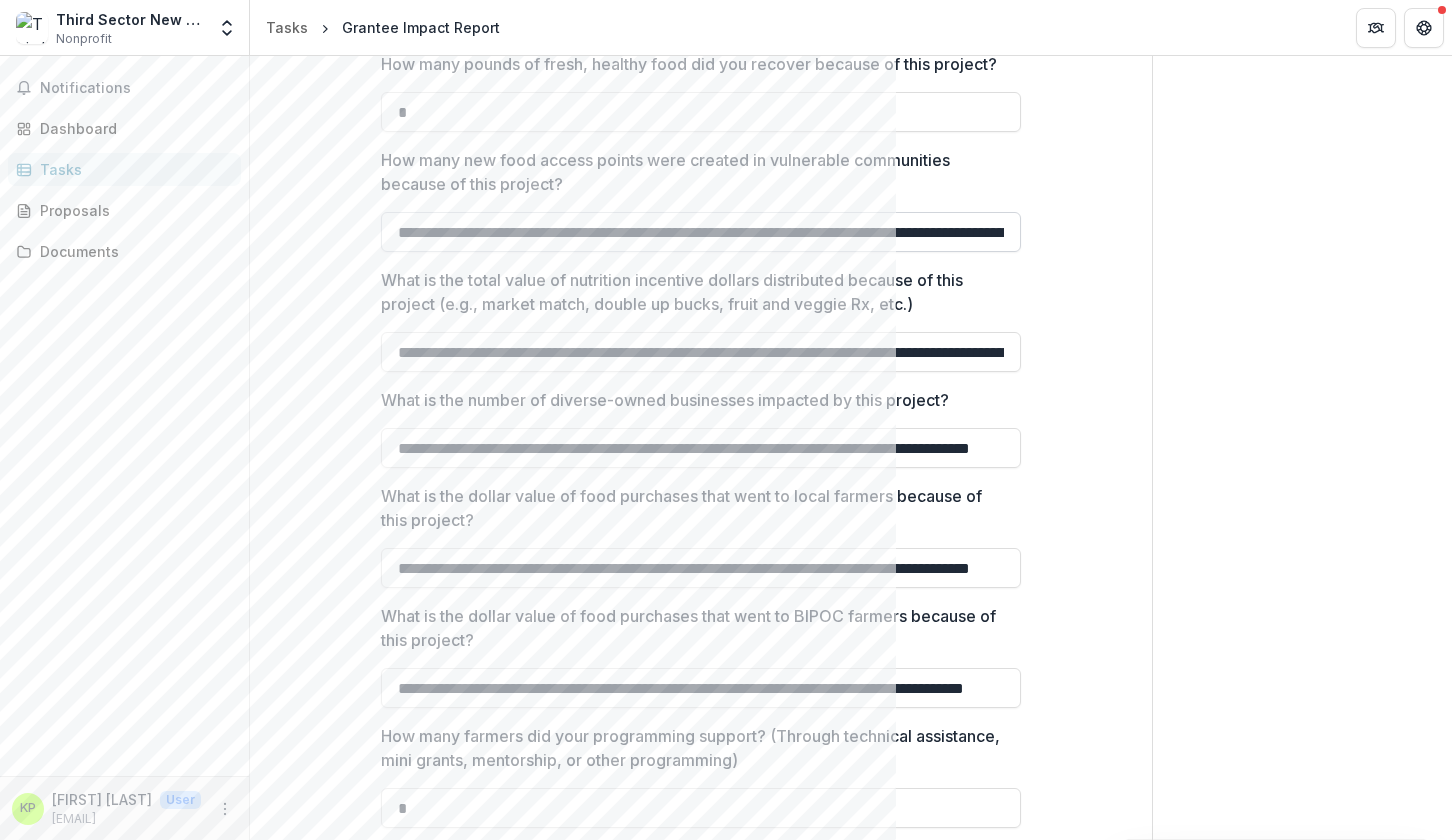 scroll, scrollTop: 0, scrollLeft: 1366, axis: horizontal 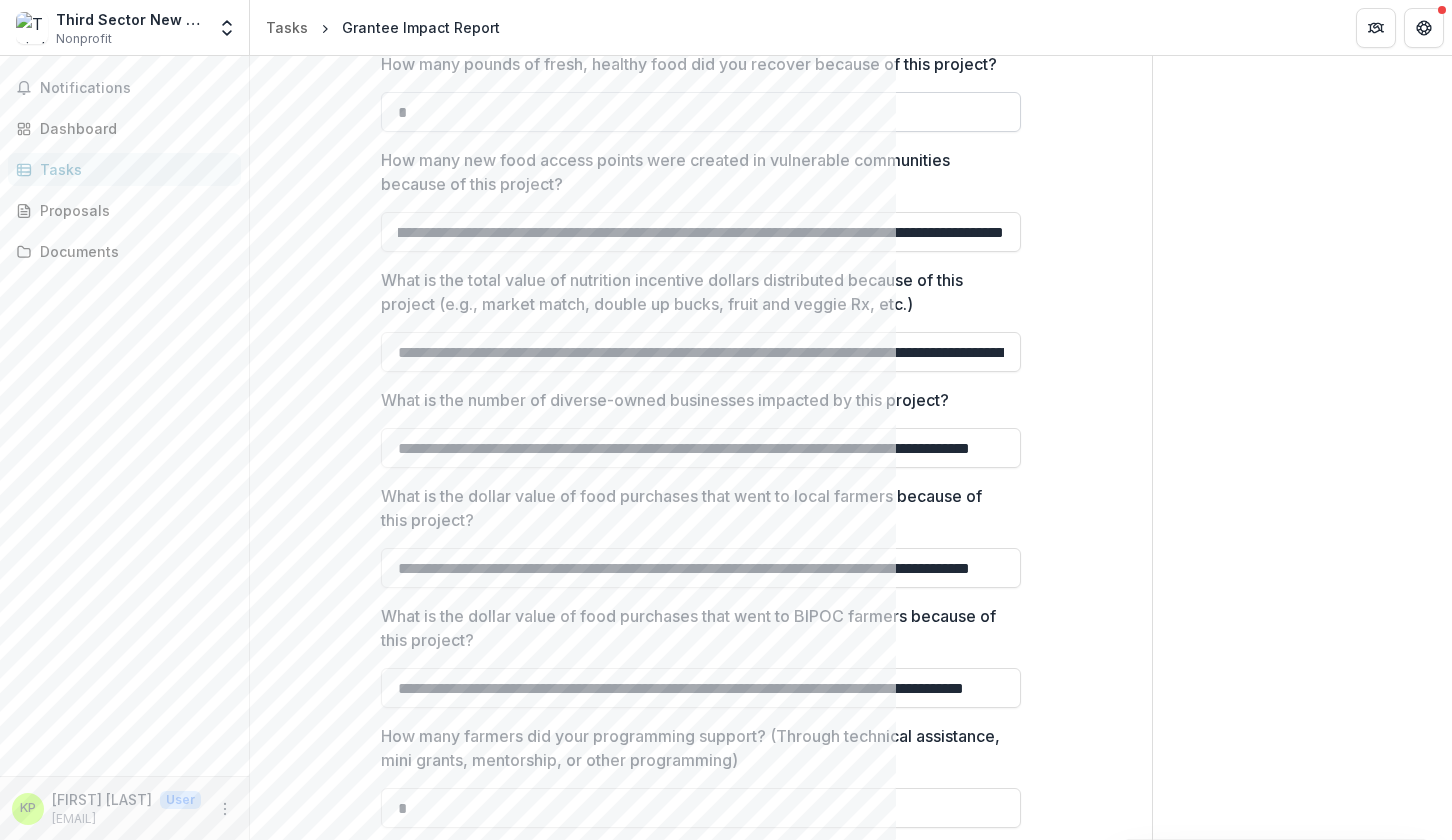 type on "**********" 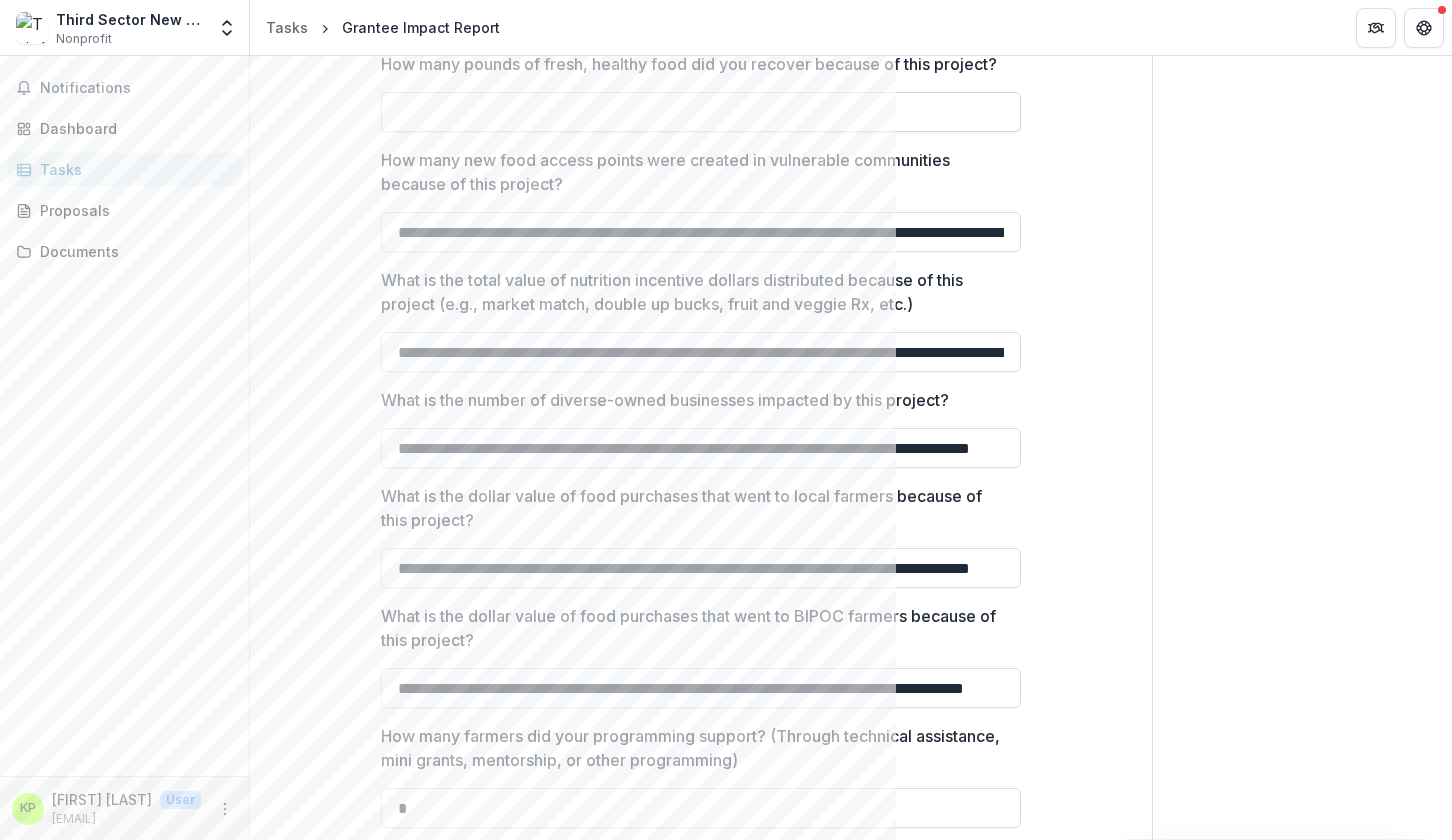 paste on "**********" 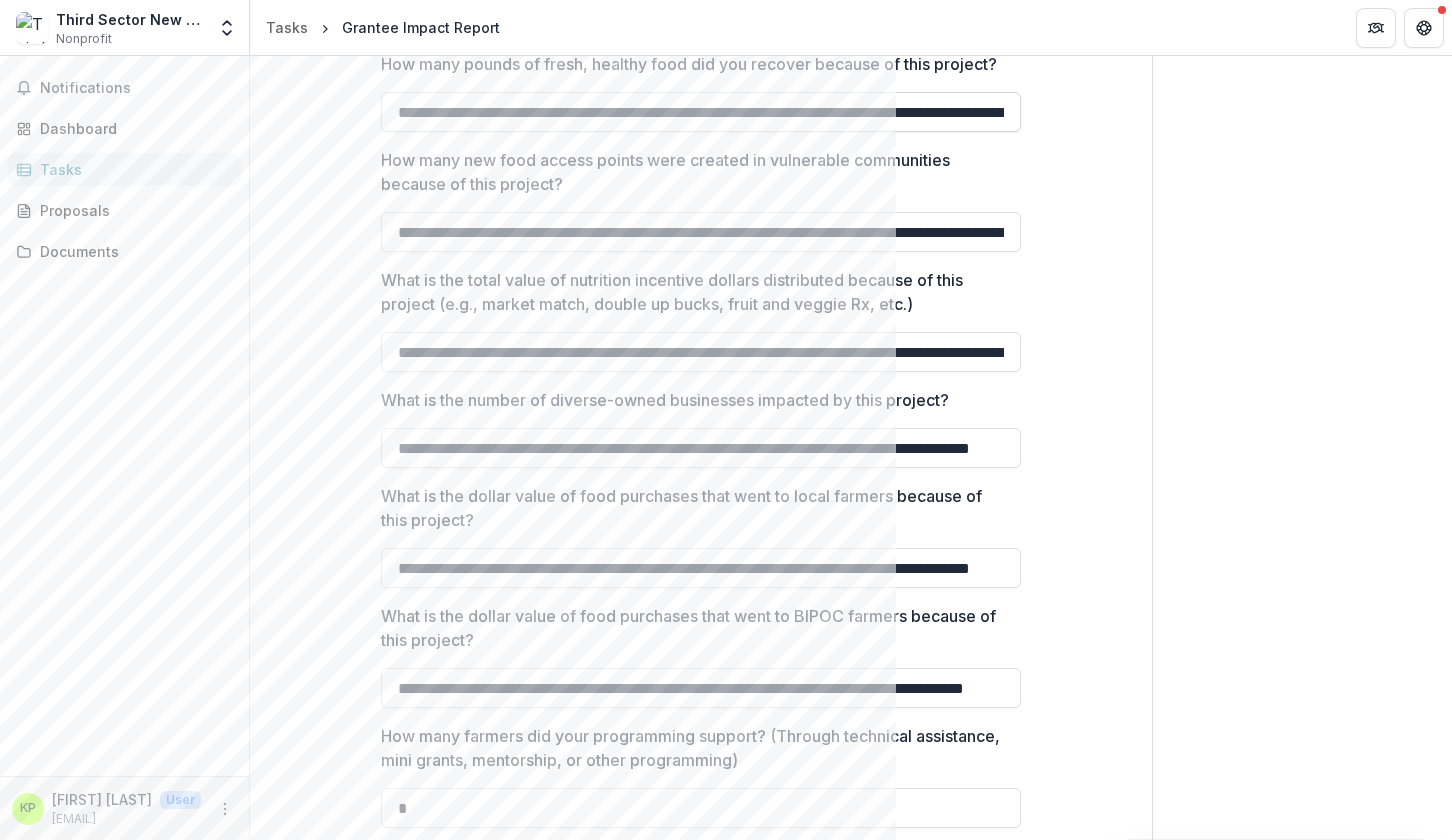 scroll, scrollTop: 0, scrollLeft: 1366, axis: horizontal 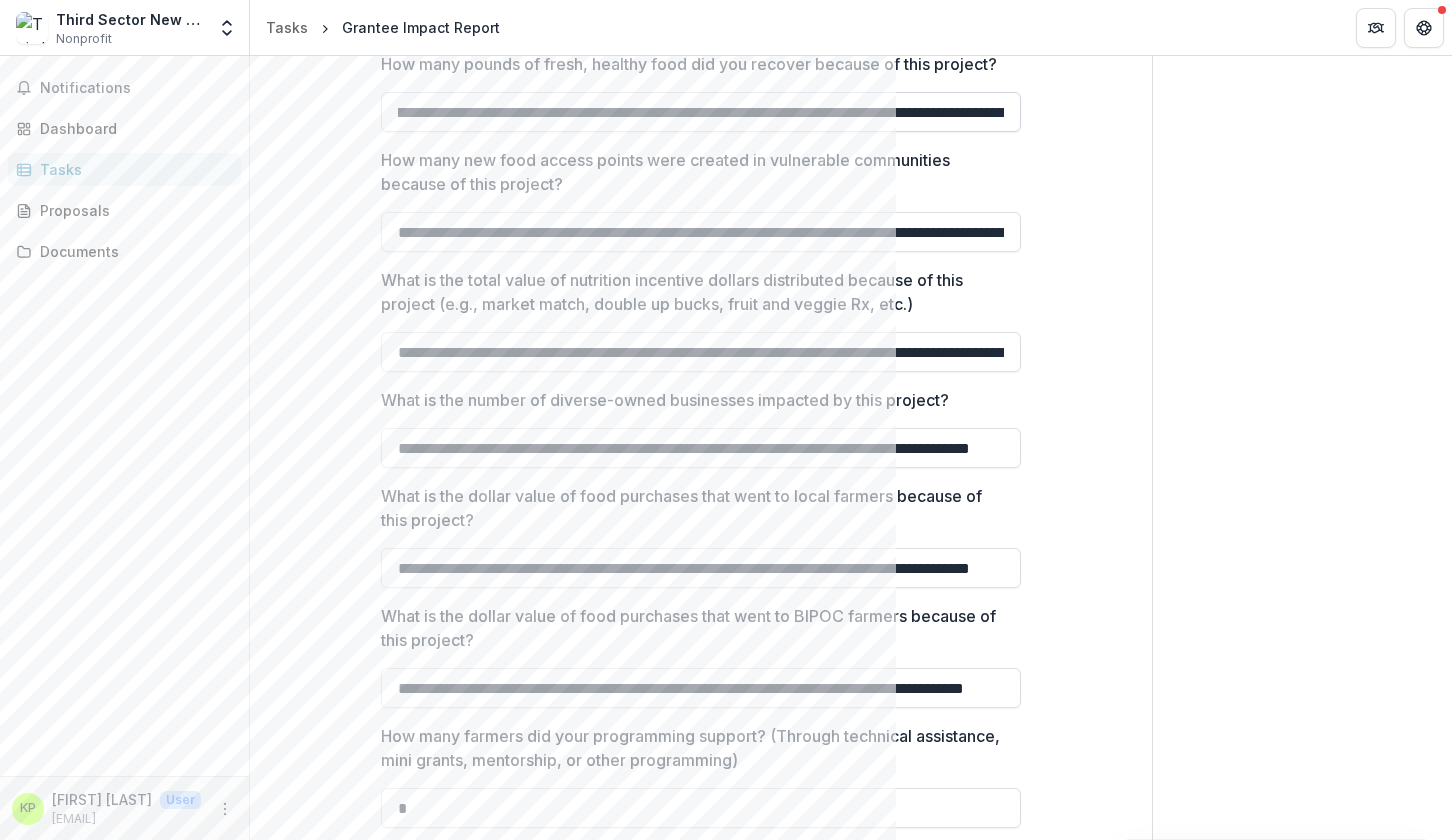 drag, startPoint x: 1009, startPoint y: 117, endPoint x: 507, endPoint y: 109, distance: 502.06375 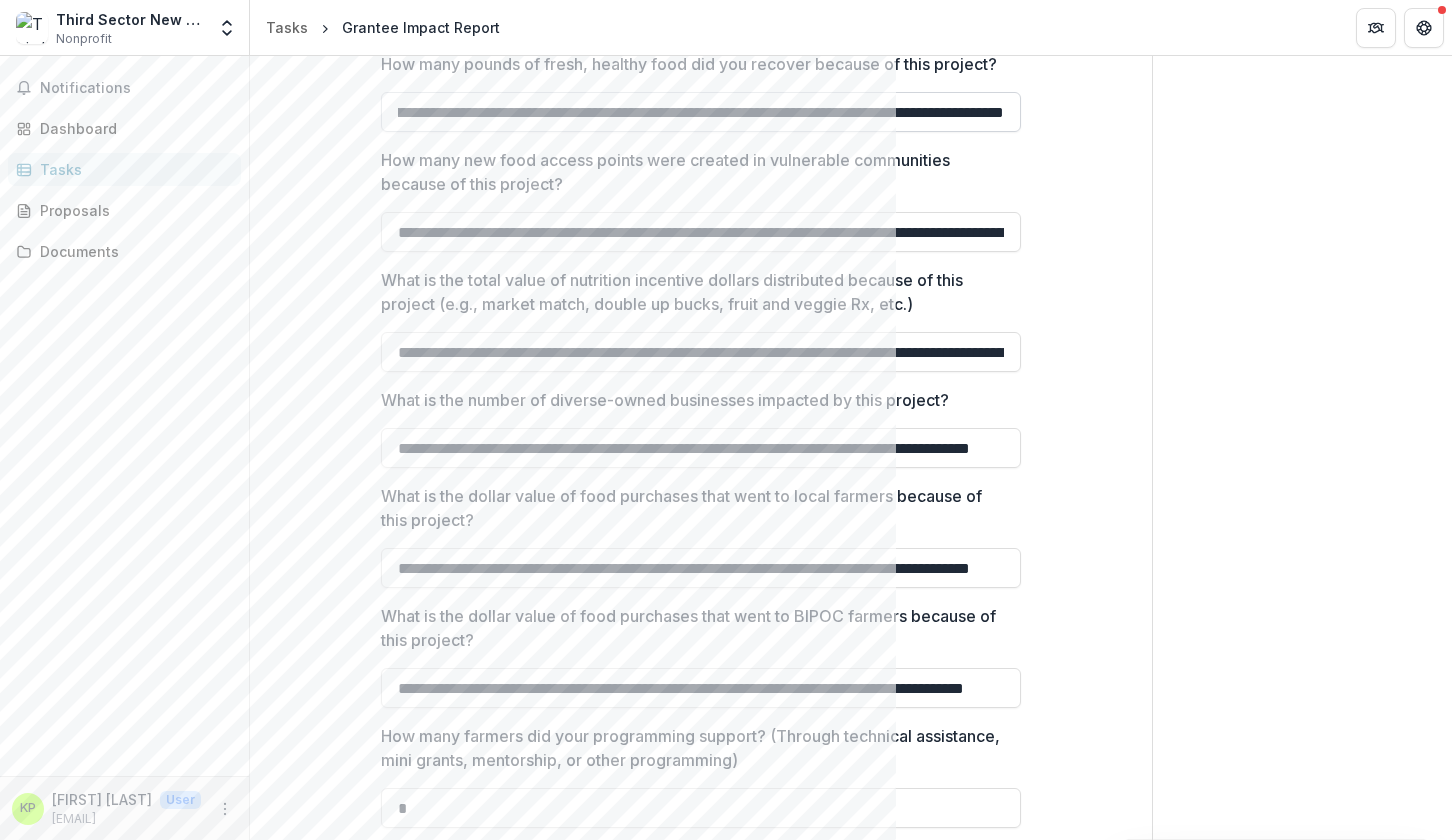 scroll, scrollTop: 0, scrollLeft: 1056, axis: horizontal 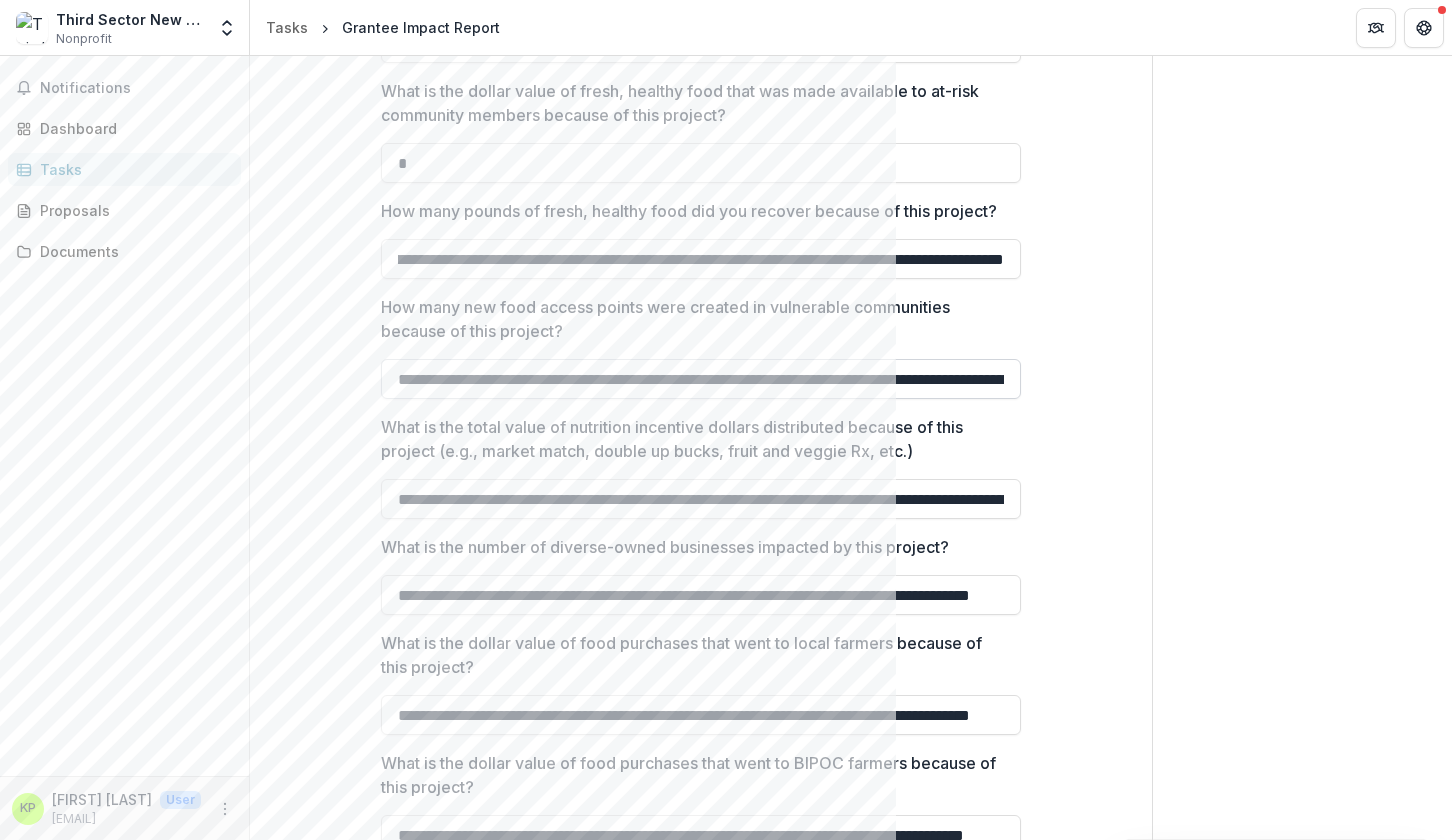 type on "**********" 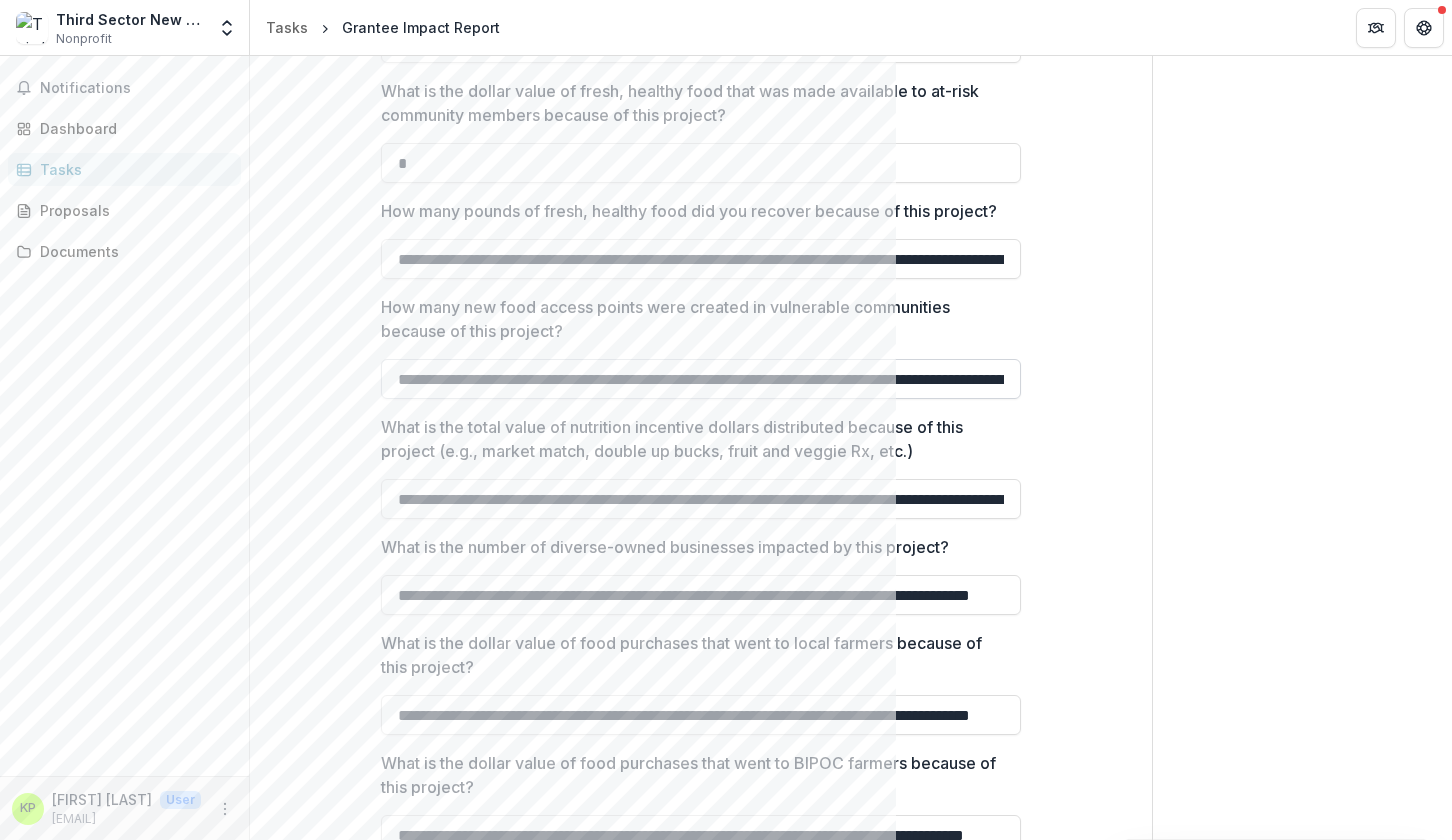 click on "**********" at bounding box center (701, 379) 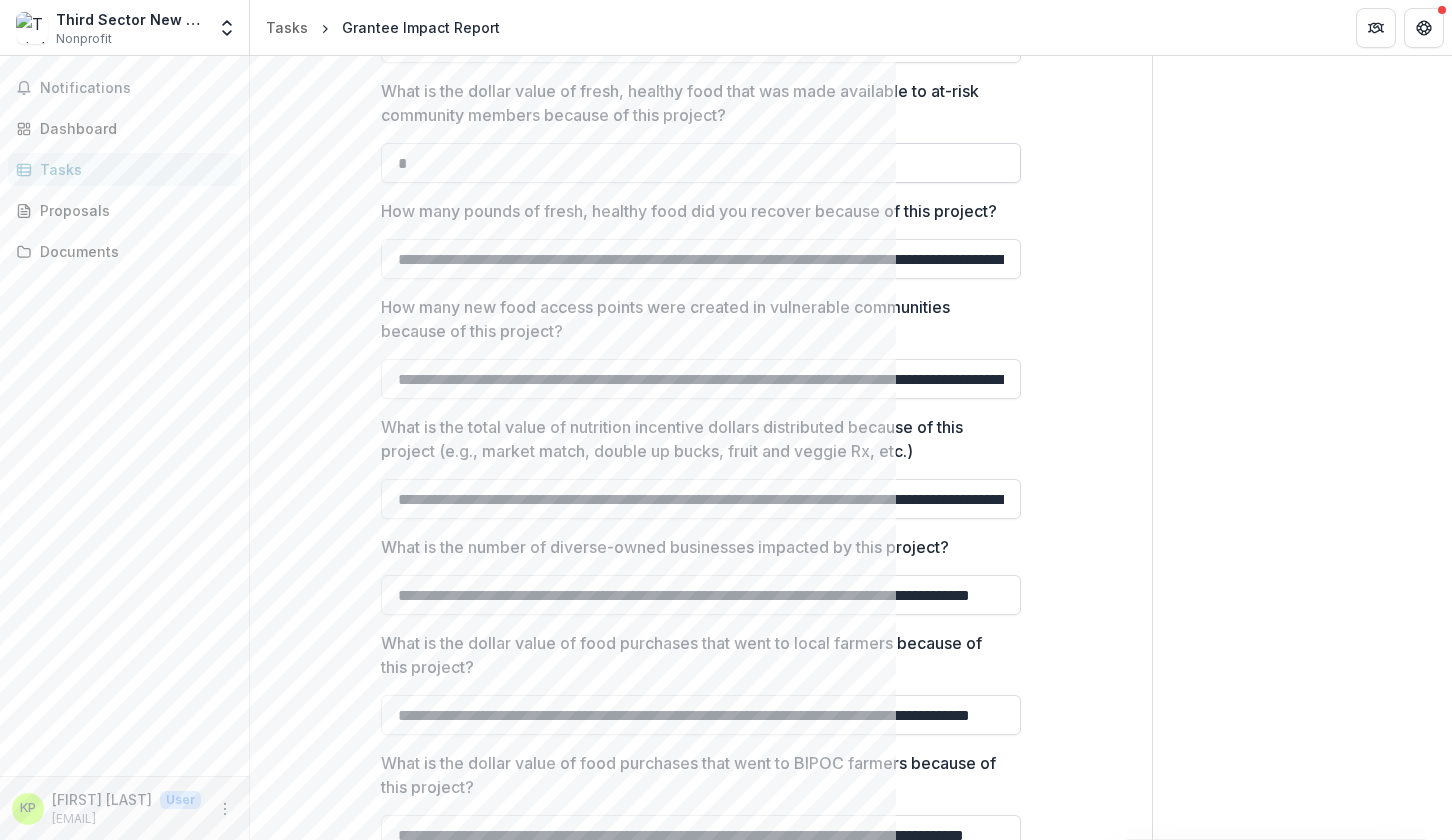 click on "*" at bounding box center [701, 163] 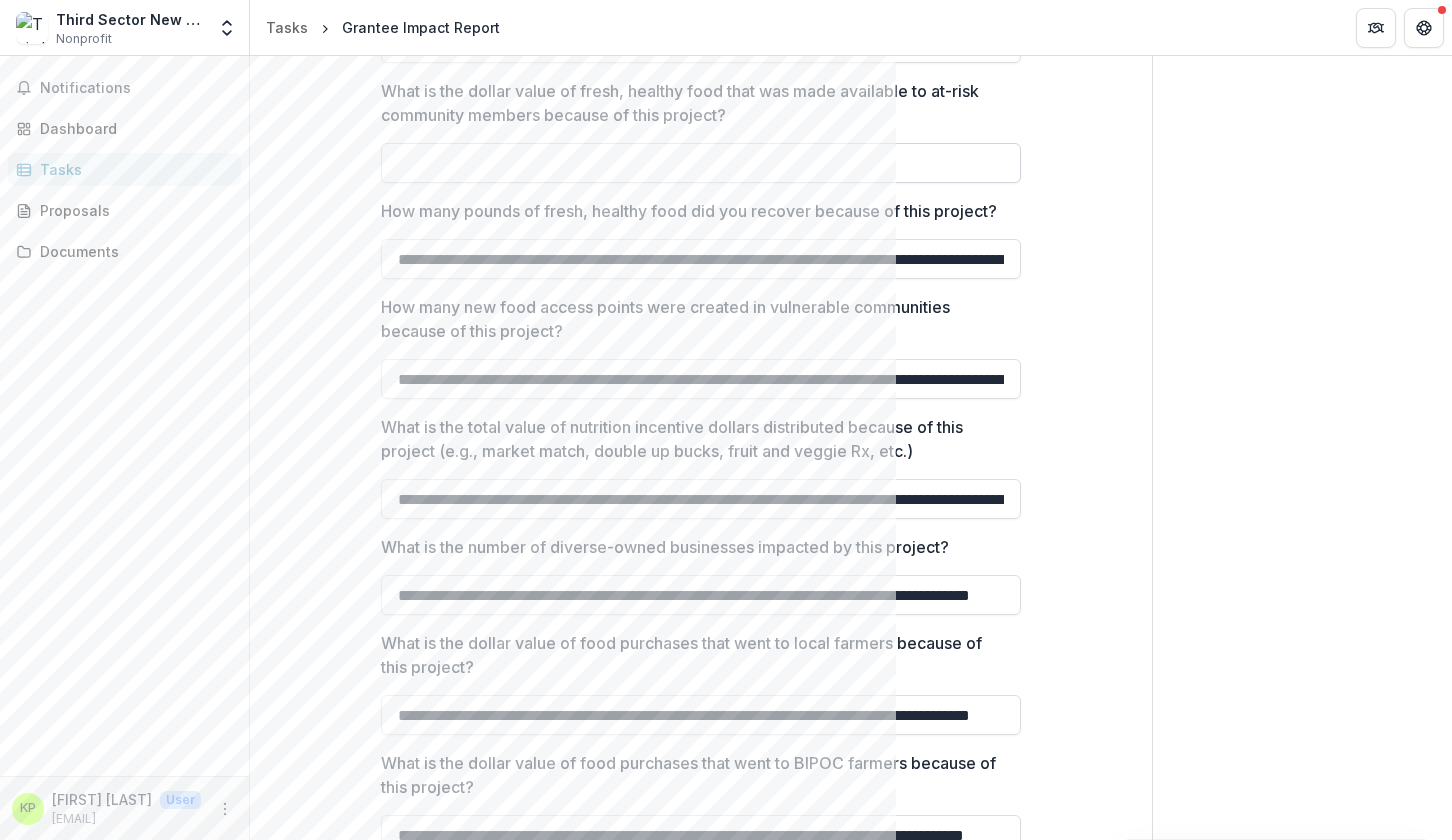 paste on "**********" 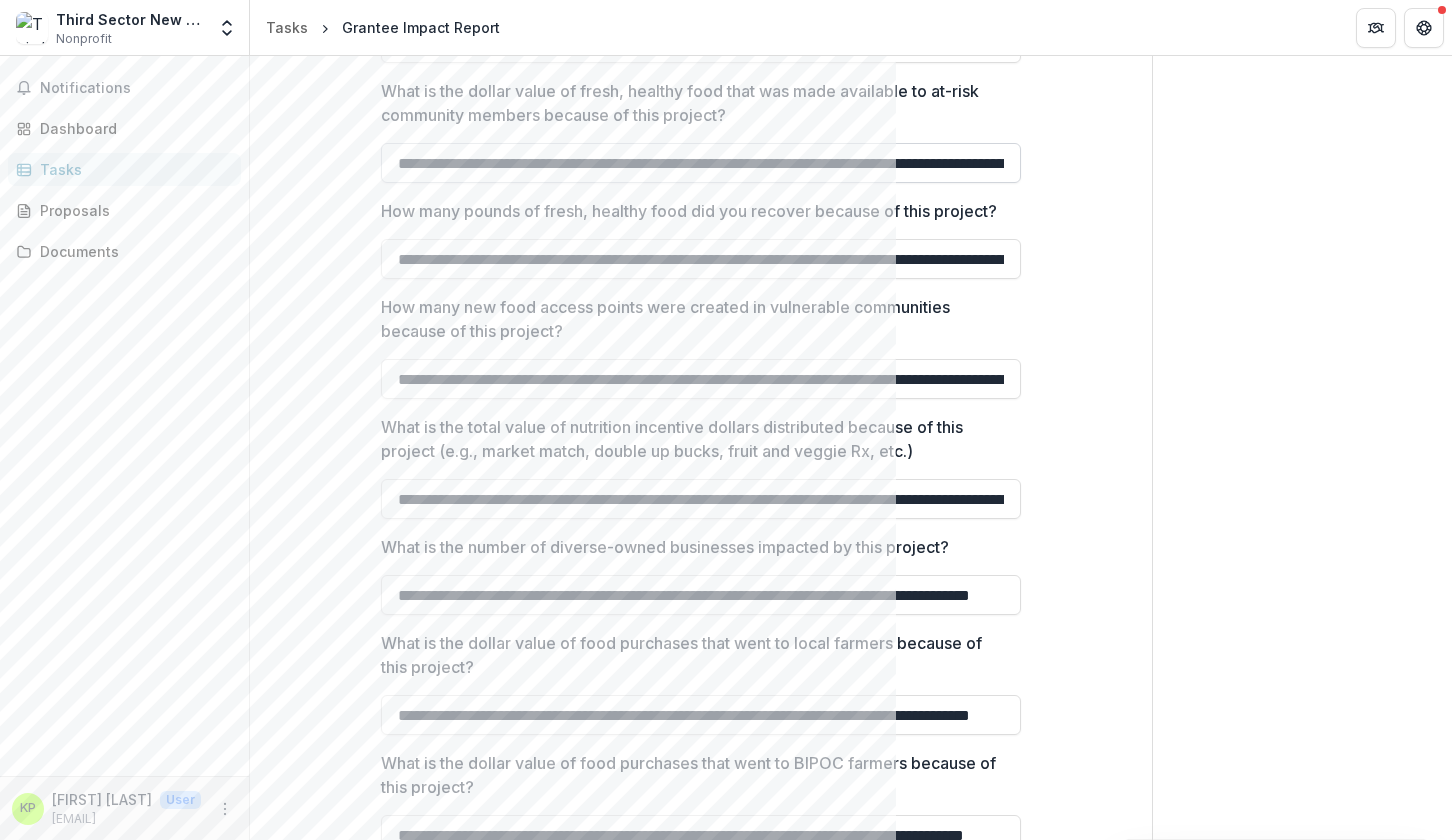 scroll, scrollTop: 0, scrollLeft: 1366, axis: horizontal 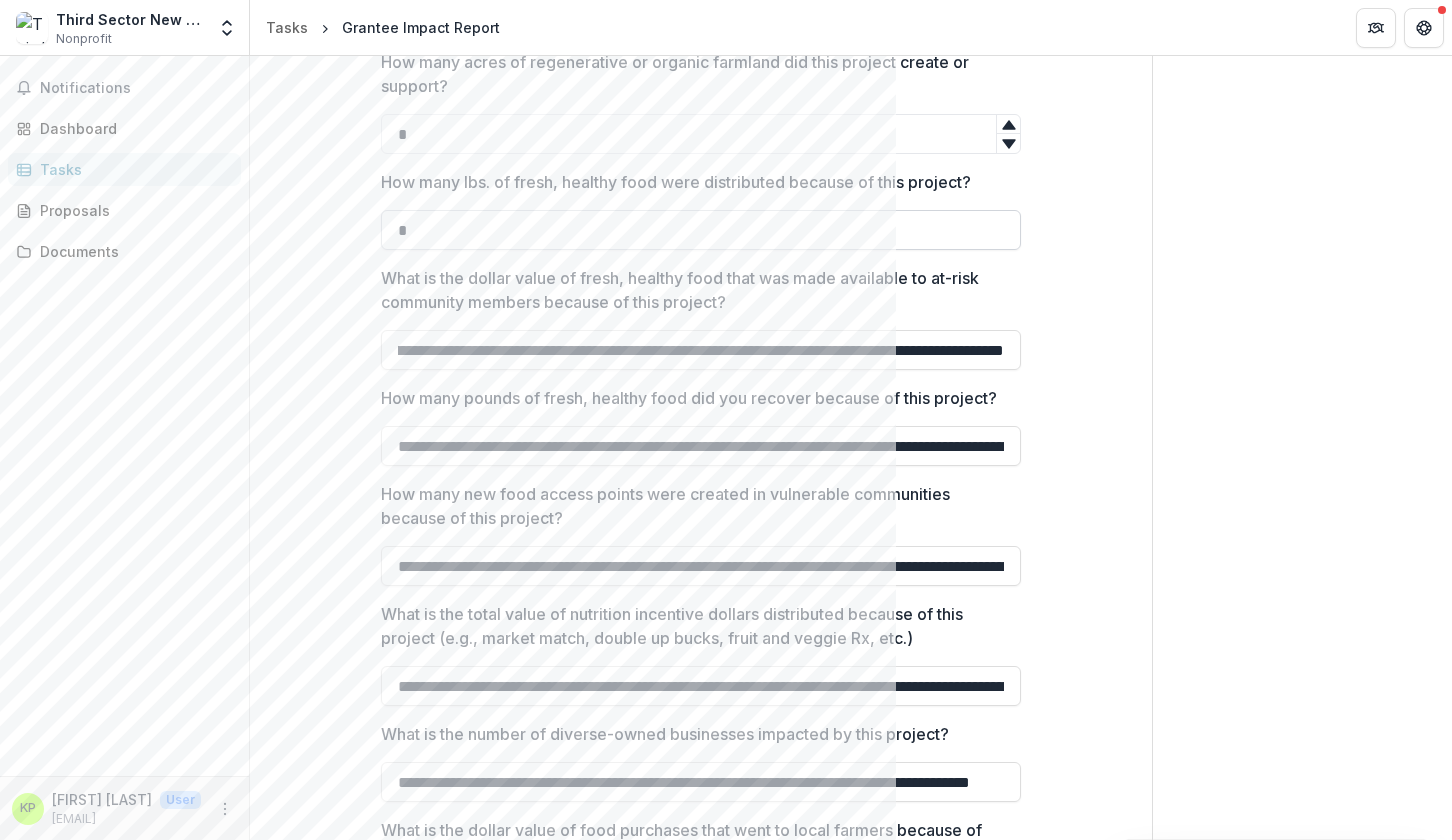type on "**********" 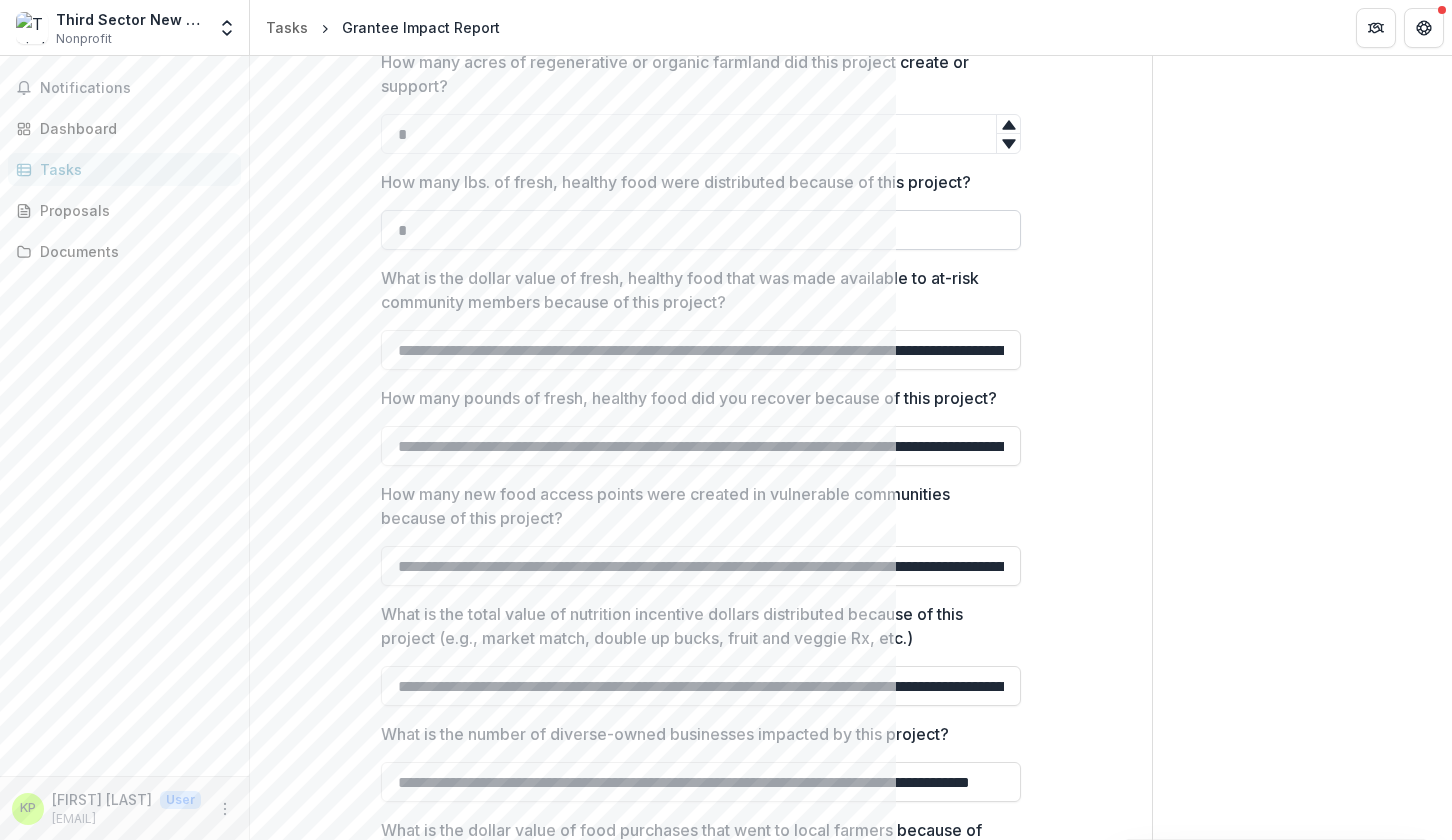 click on "*" at bounding box center [701, 230] 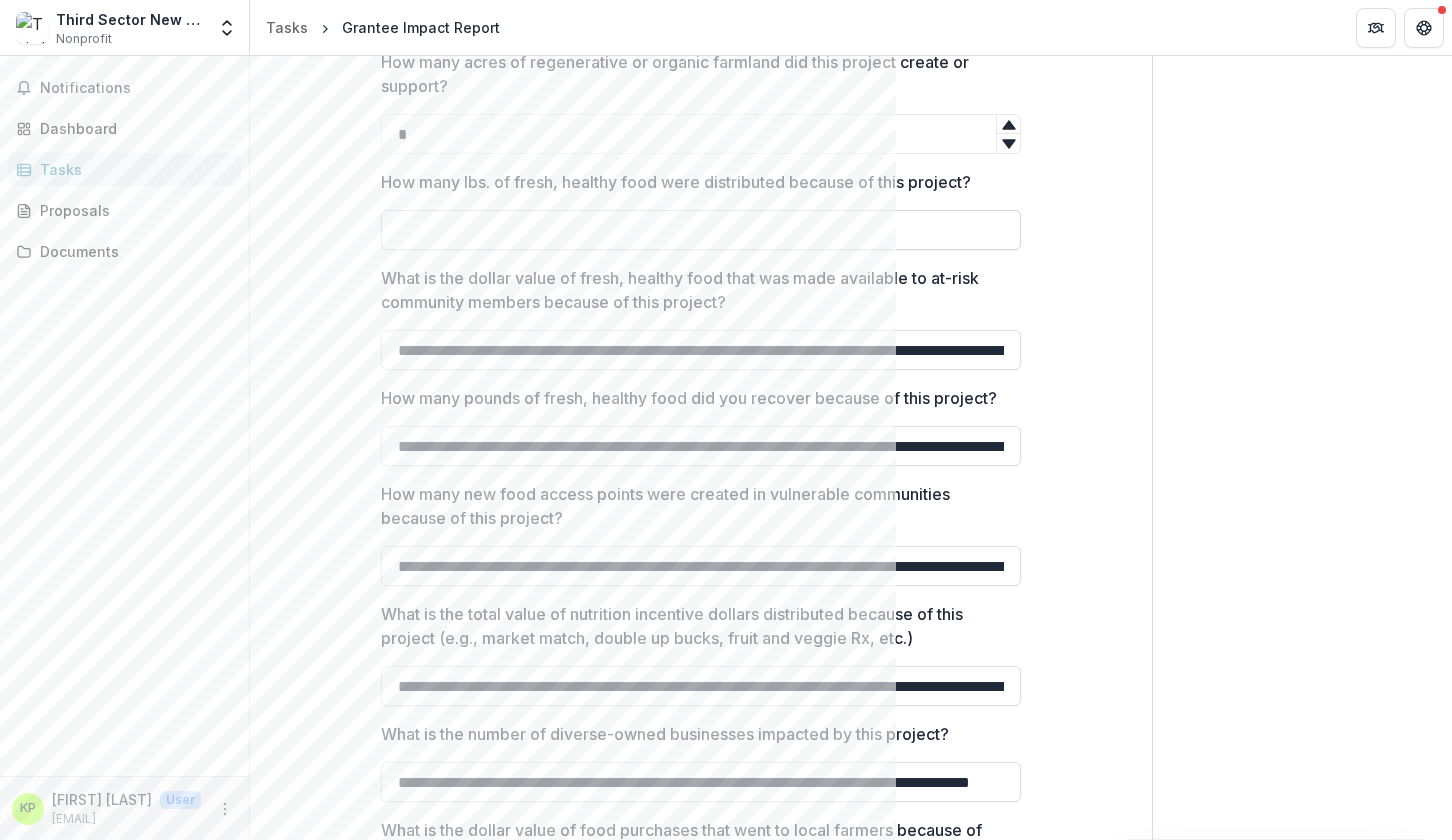 paste on "**********" 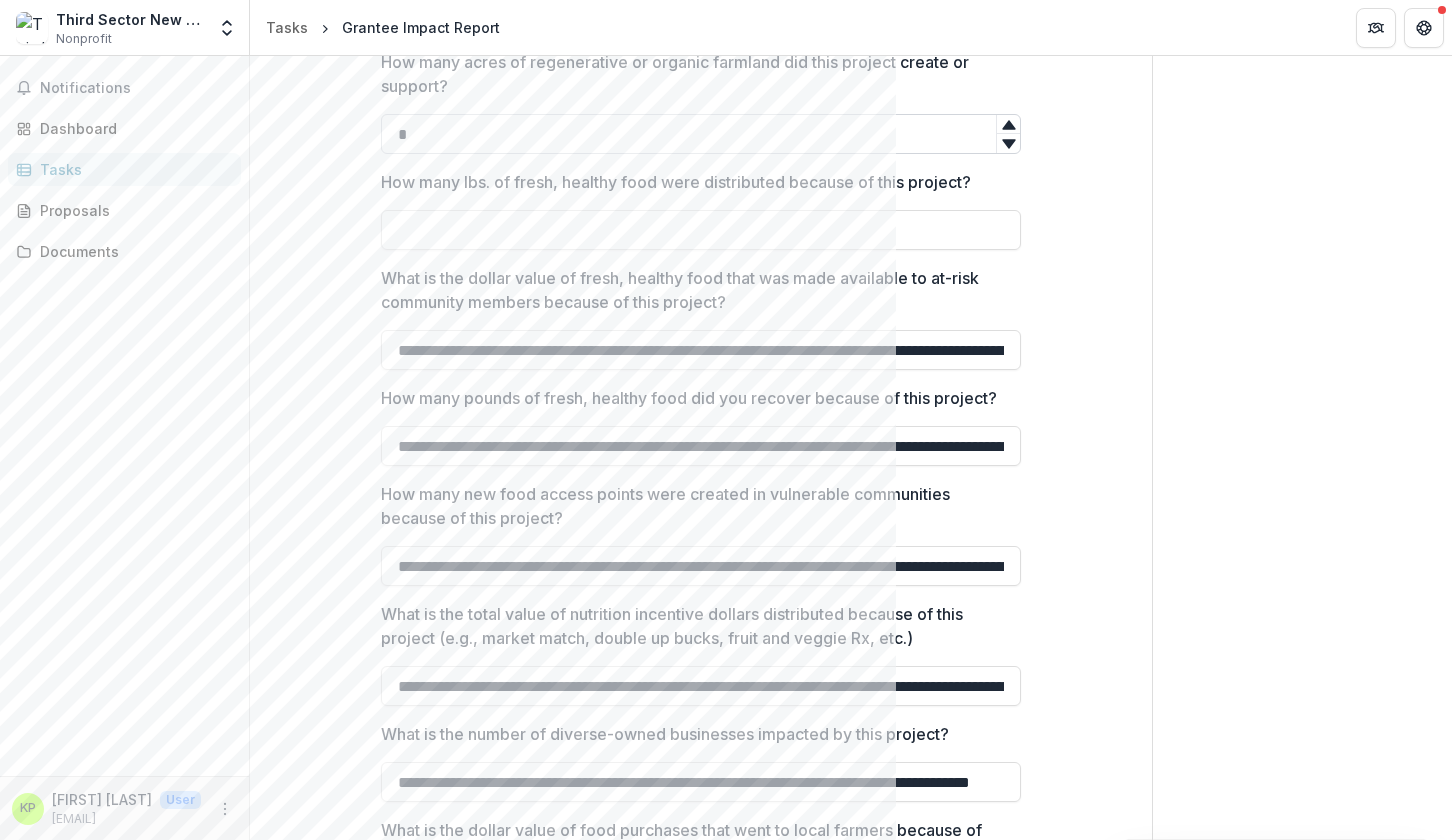type 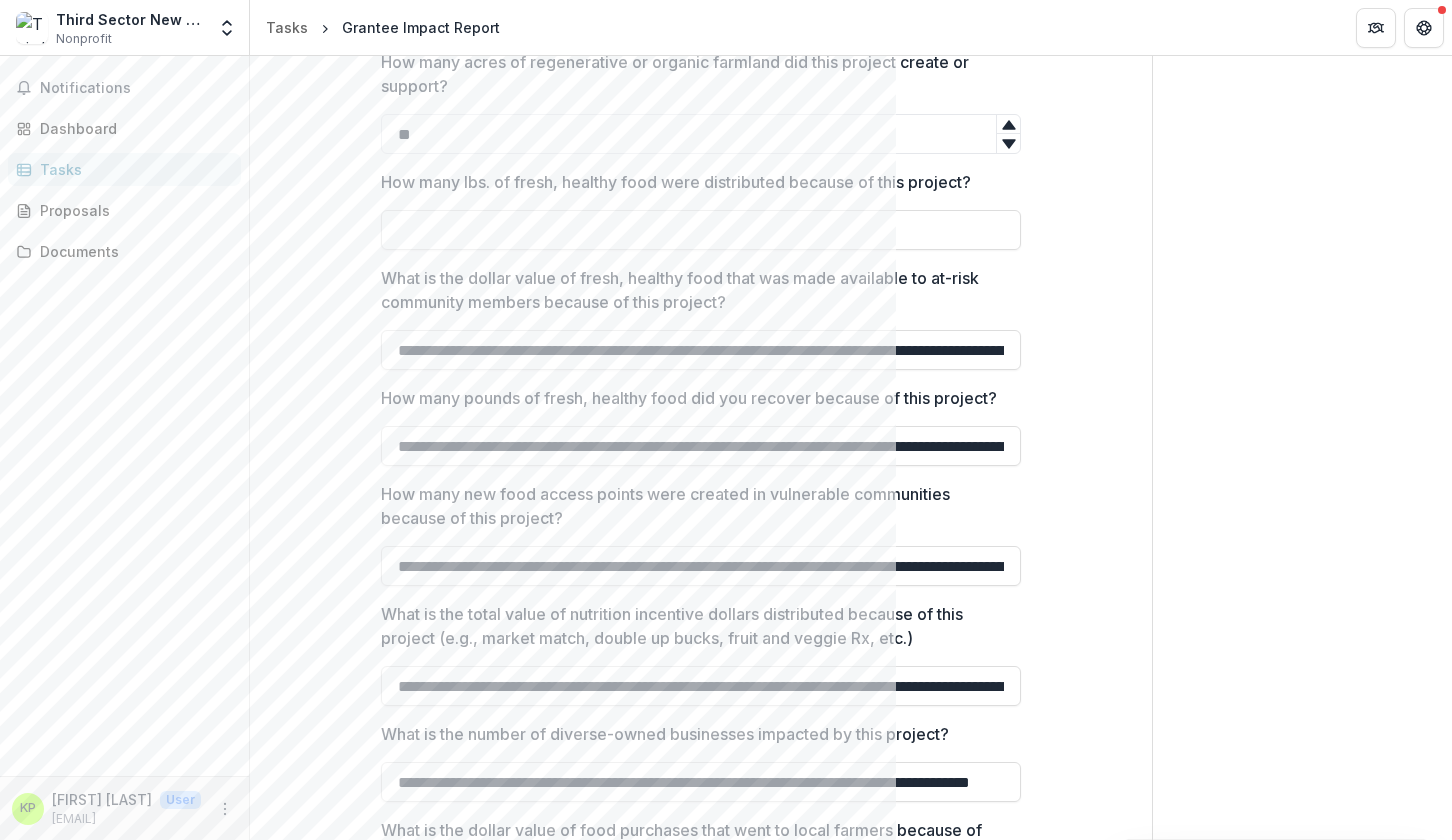 click 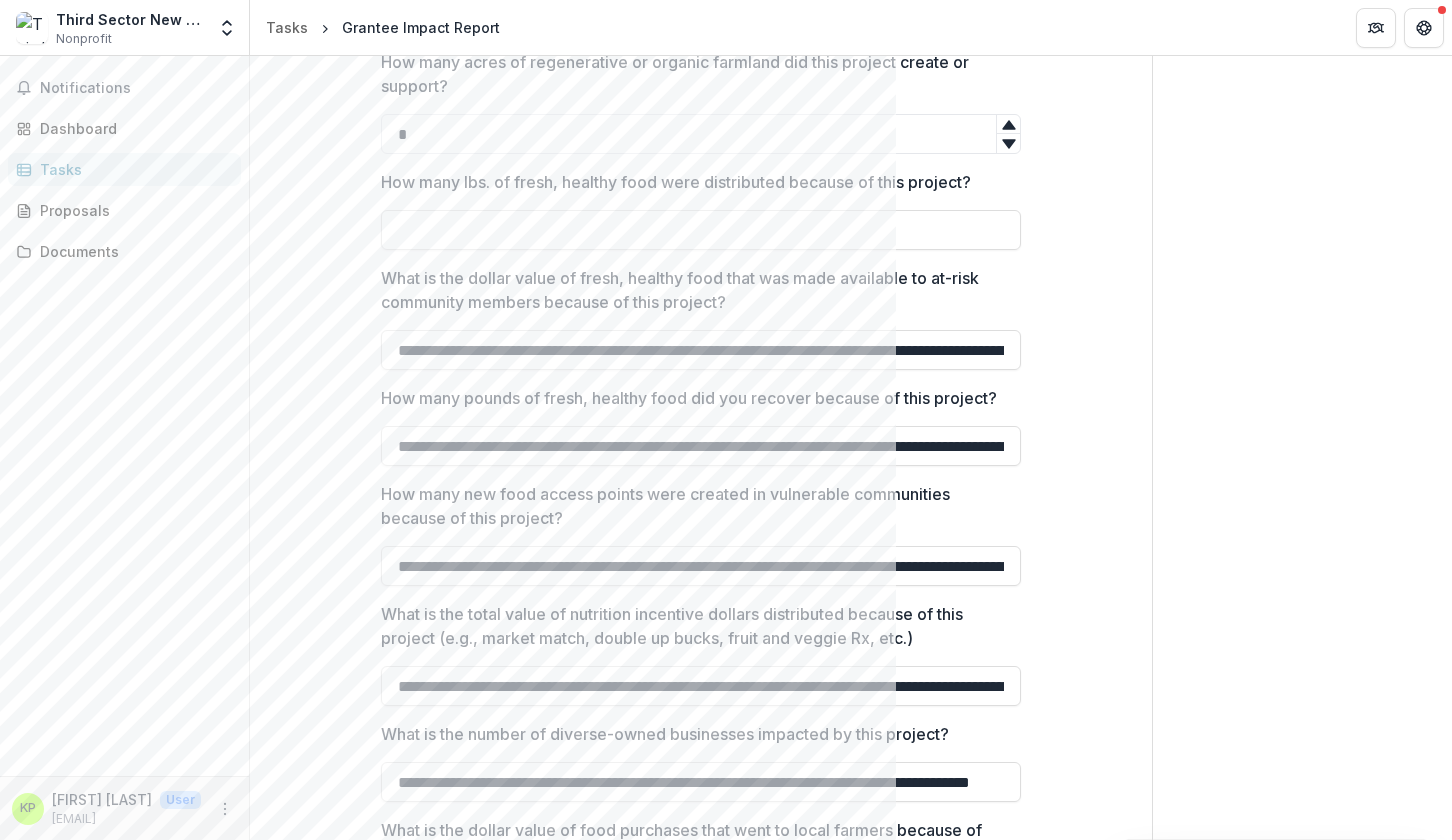 click 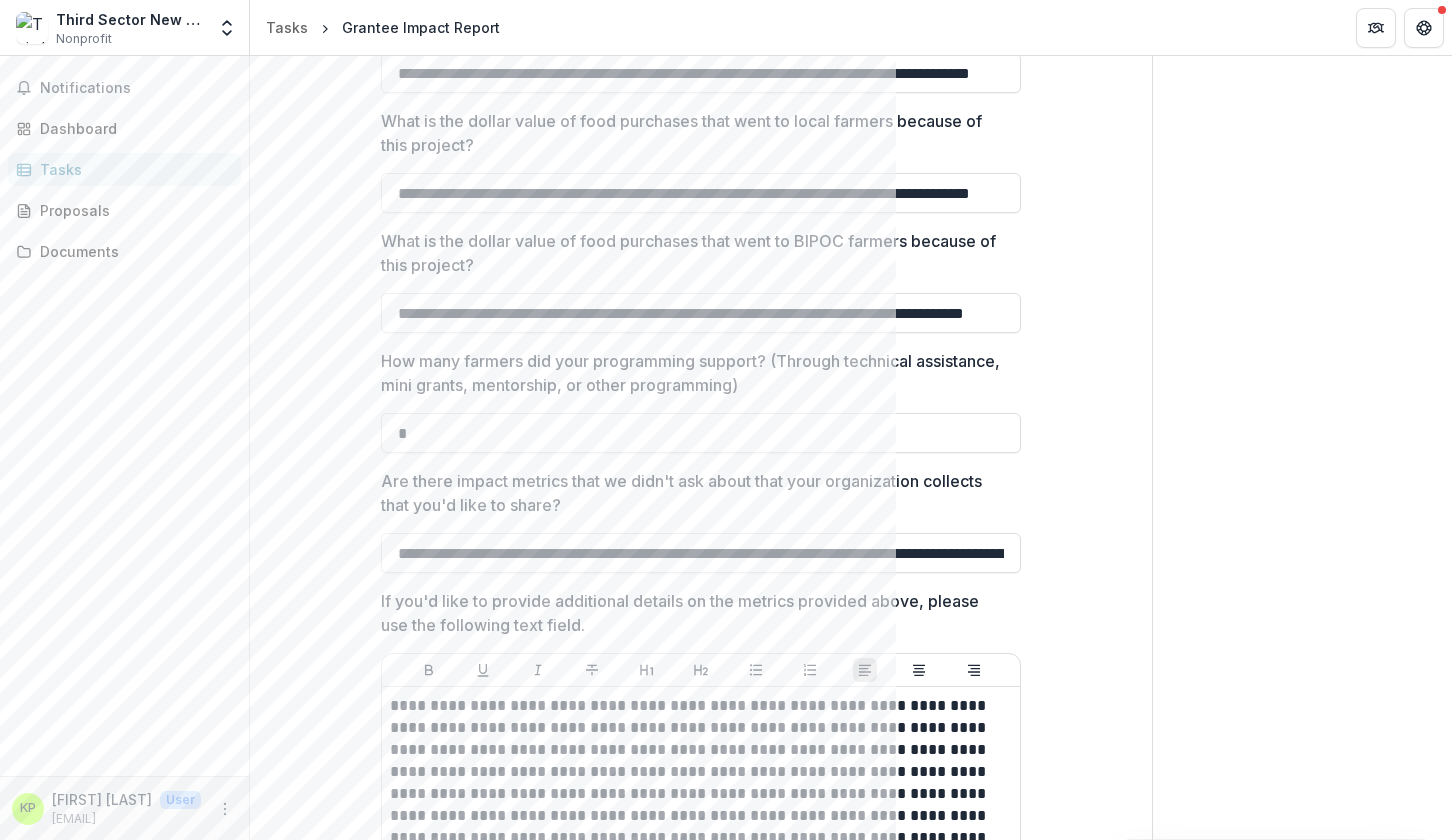scroll, scrollTop: 2167, scrollLeft: 0, axis: vertical 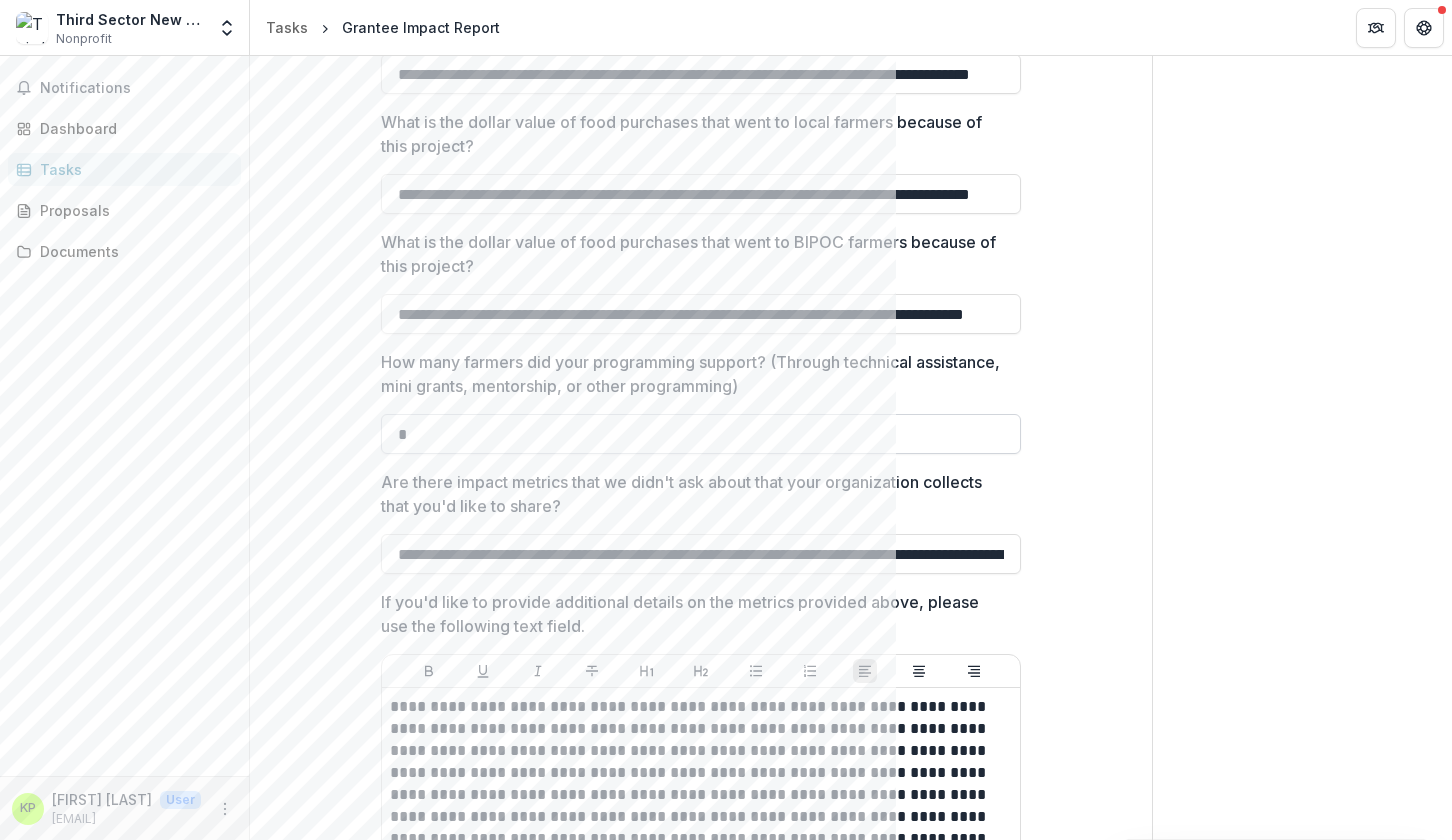 click on "*" at bounding box center (701, 434) 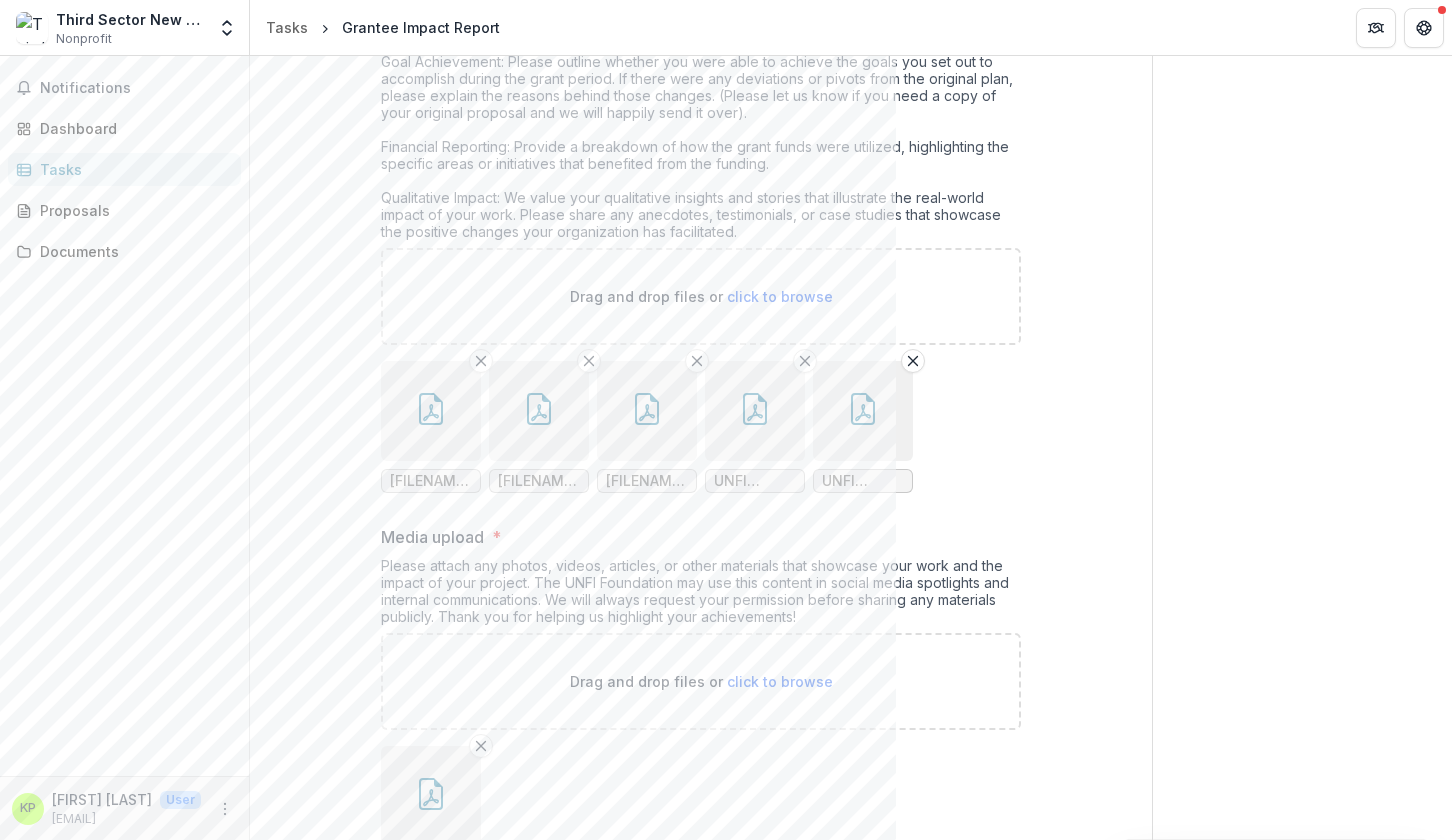 scroll, scrollTop: 454, scrollLeft: 0, axis: vertical 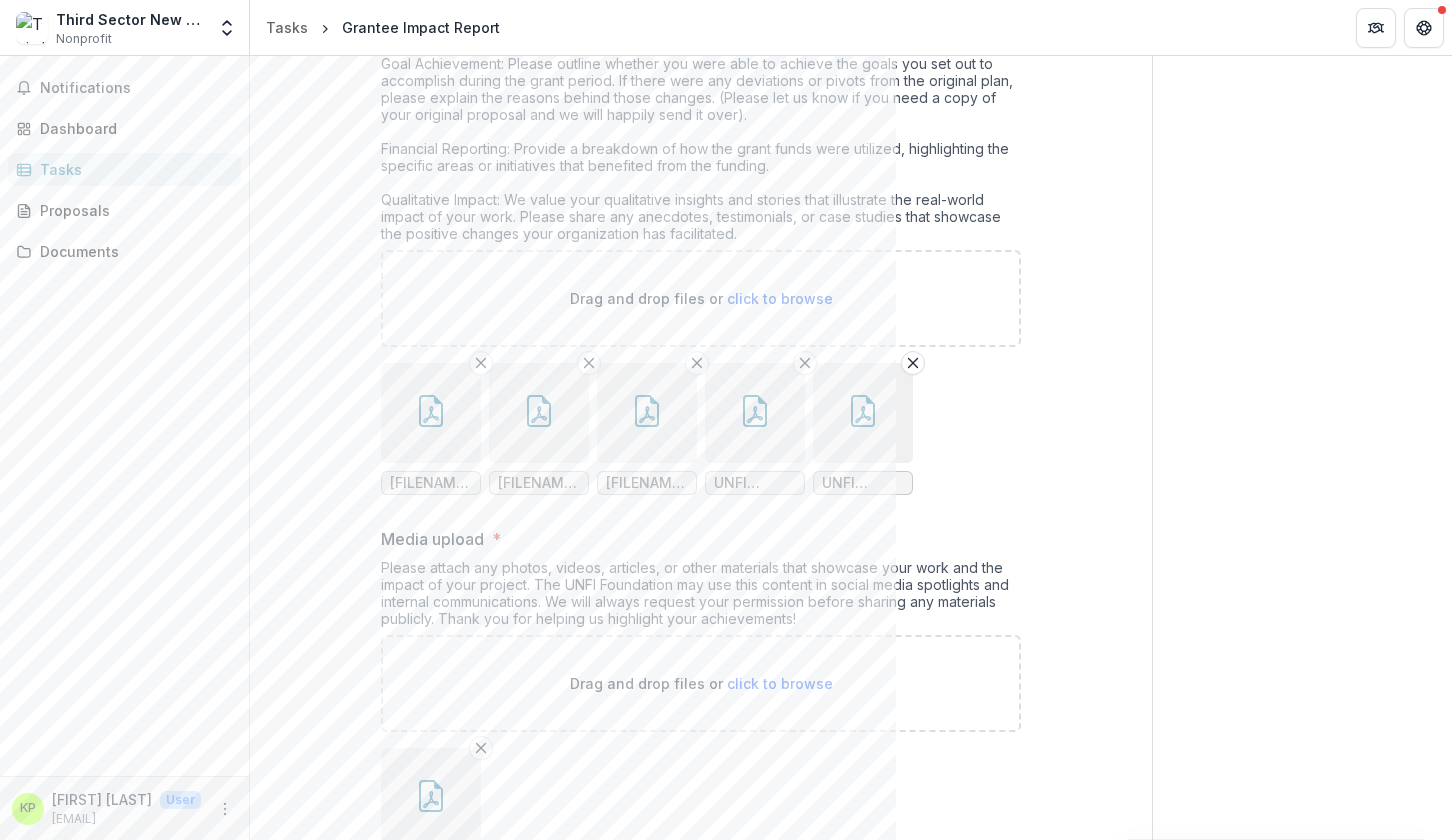 type on "**********" 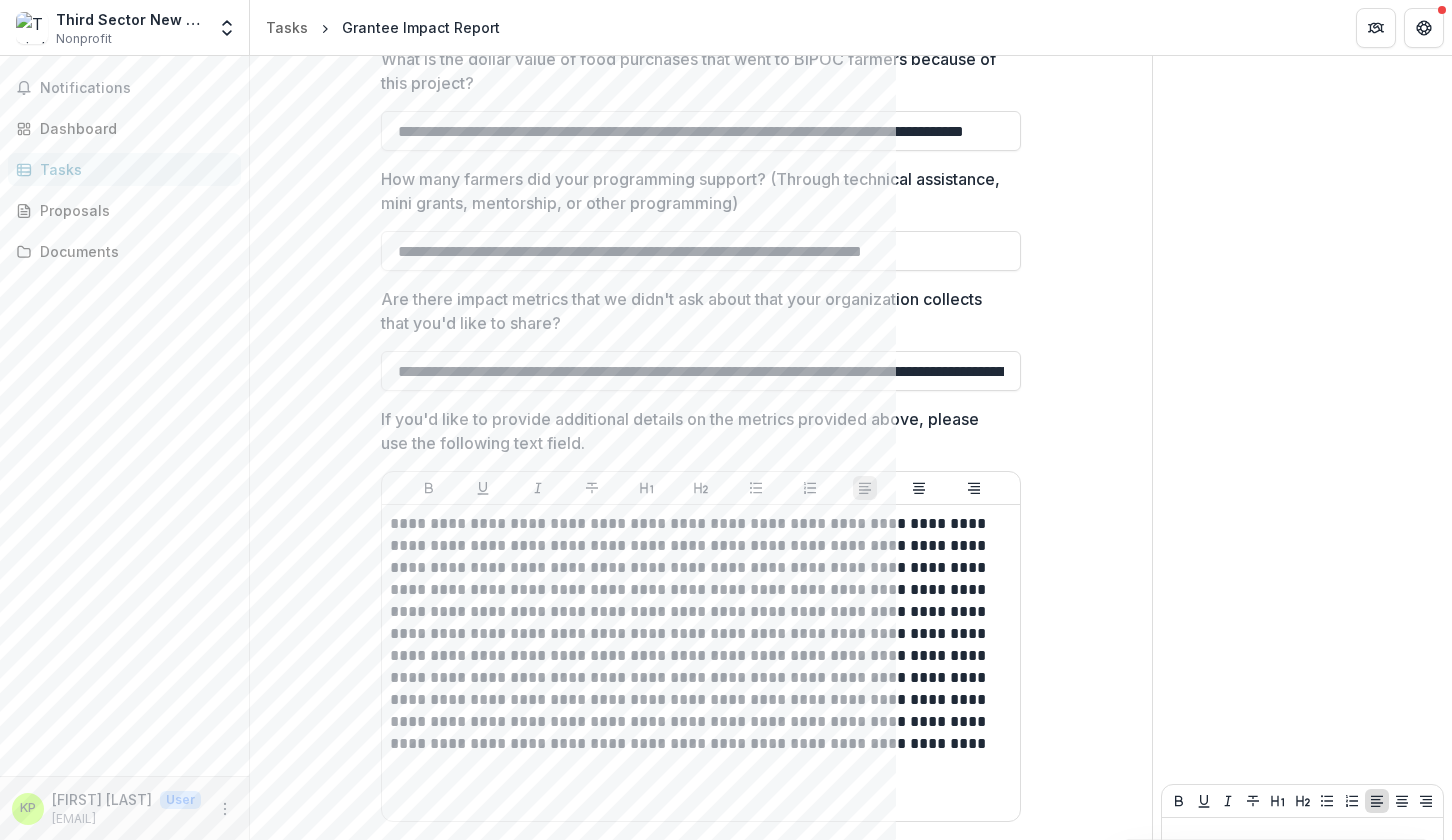 scroll, scrollTop: 2509, scrollLeft: 0, axis: vertical 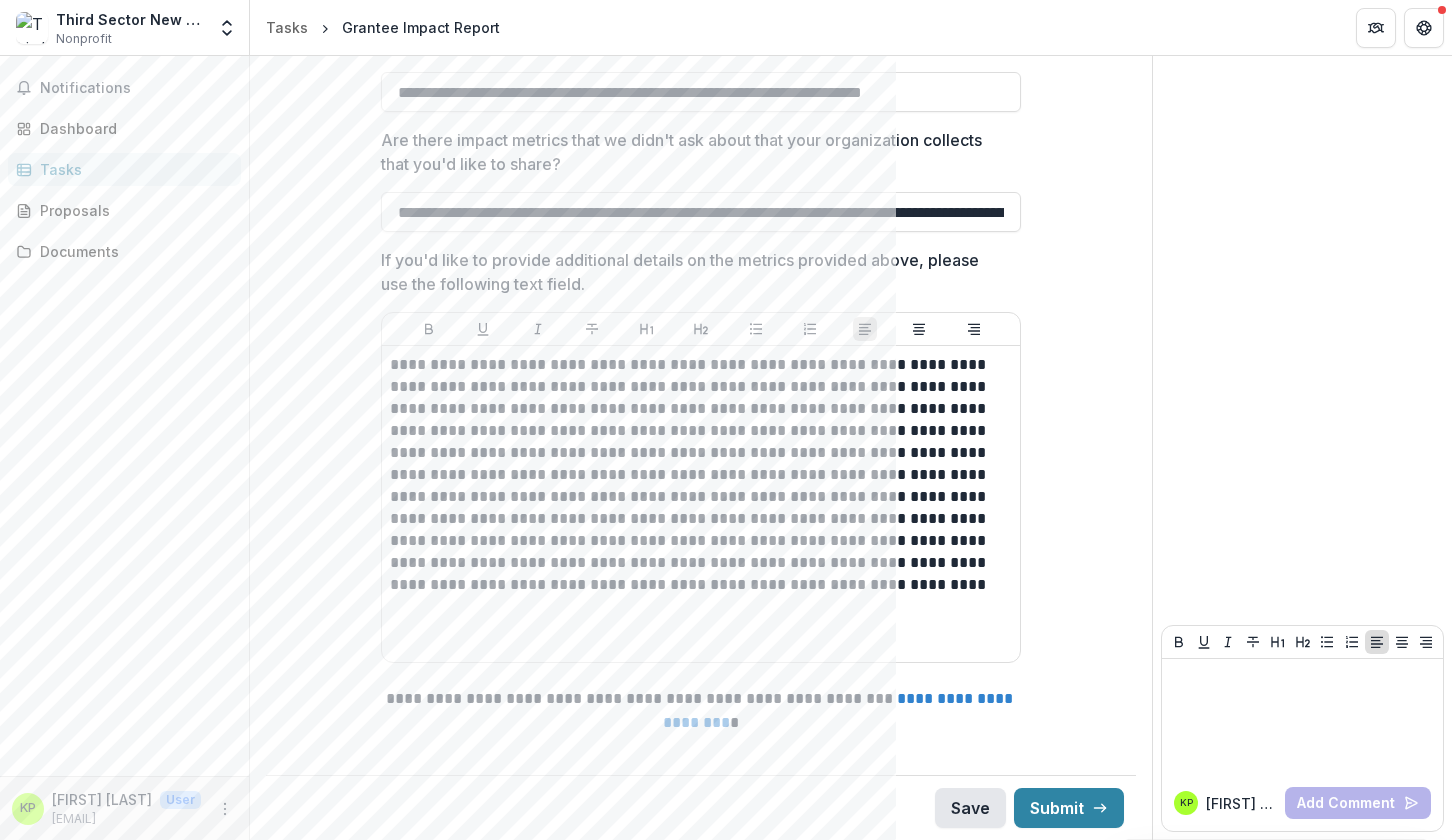 click on "Save" at bounding box center [970, 808] 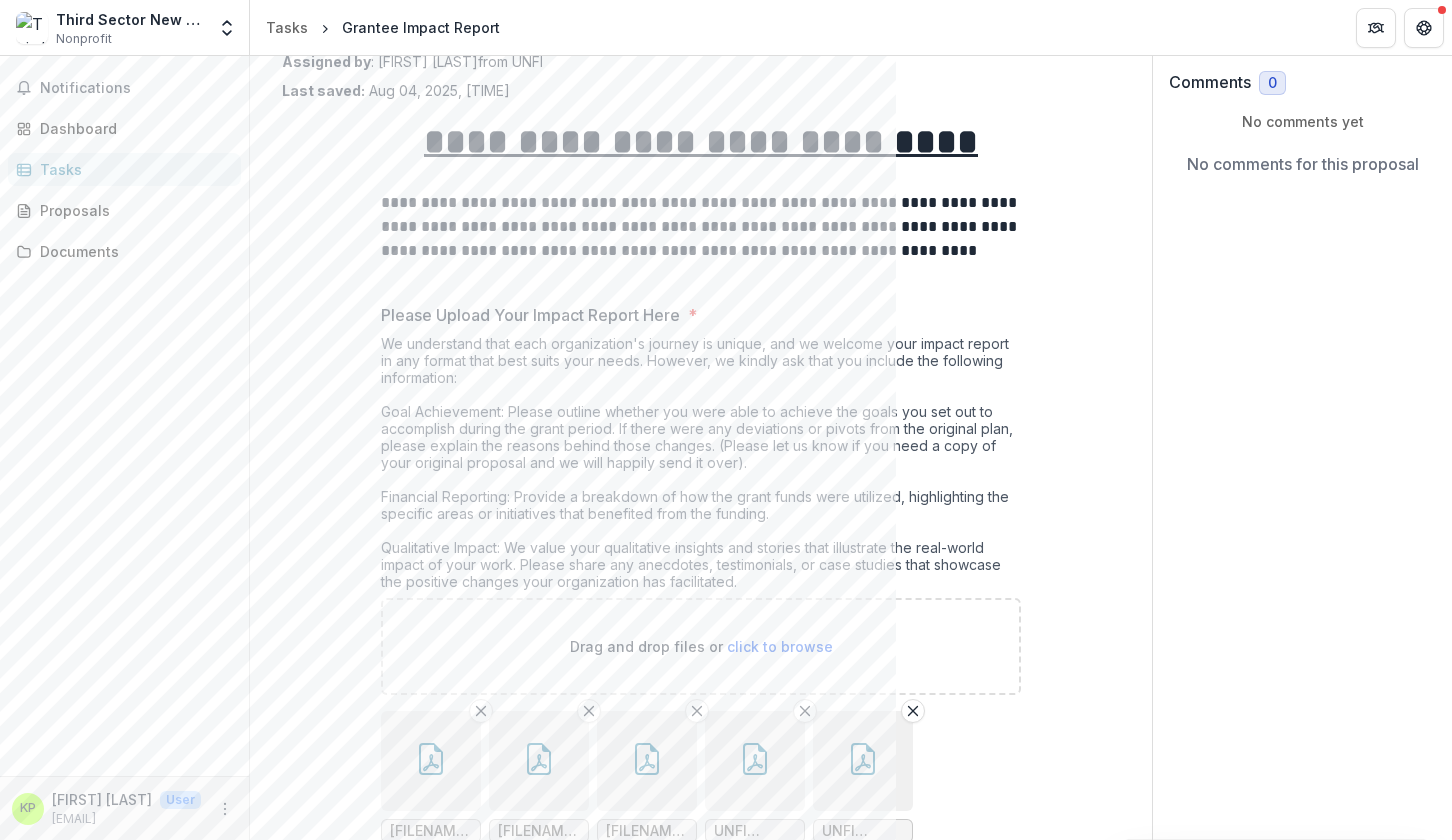 scroll, scrollTop: 0, scrollLeft: 0, axis: both 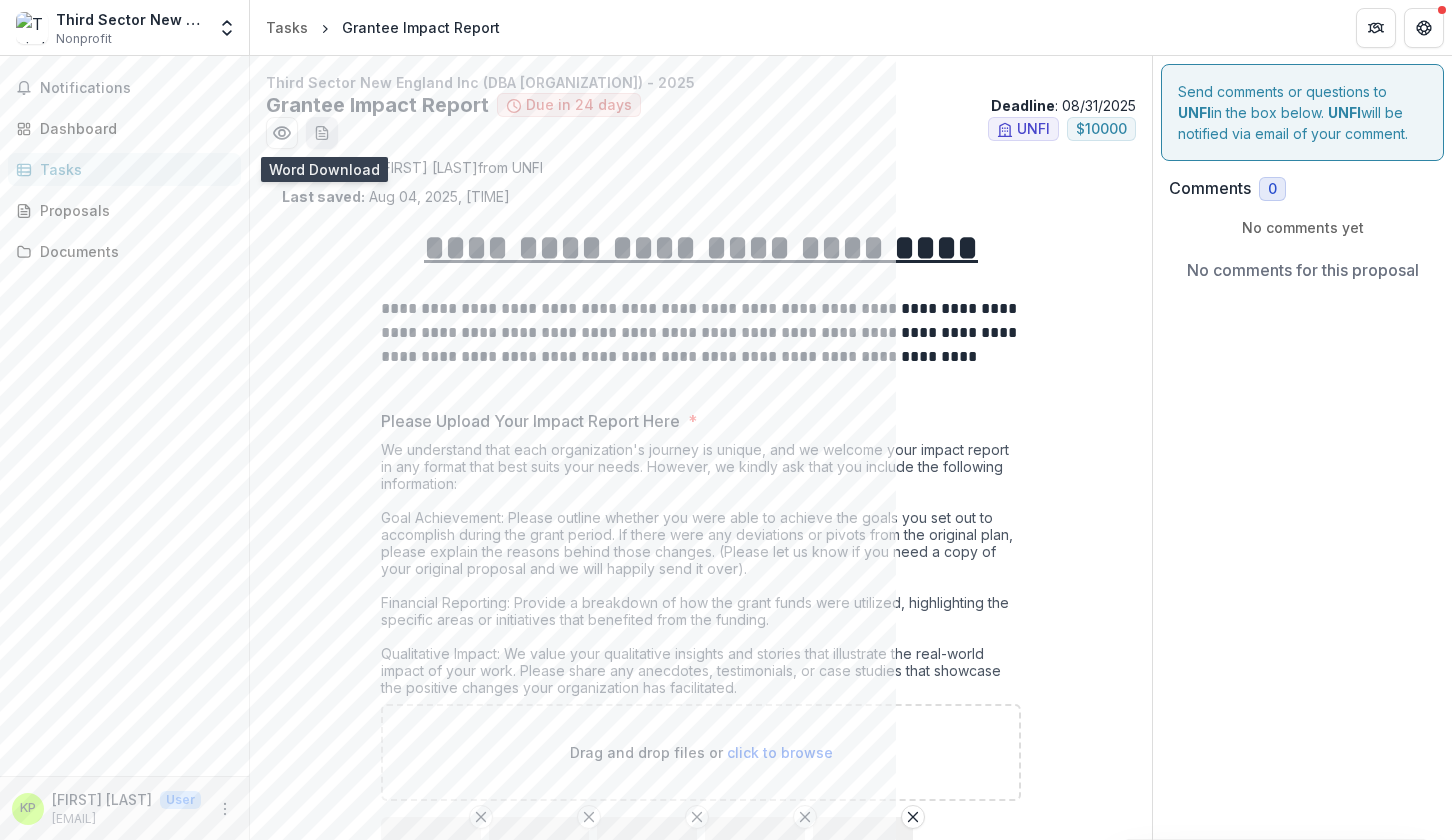 click 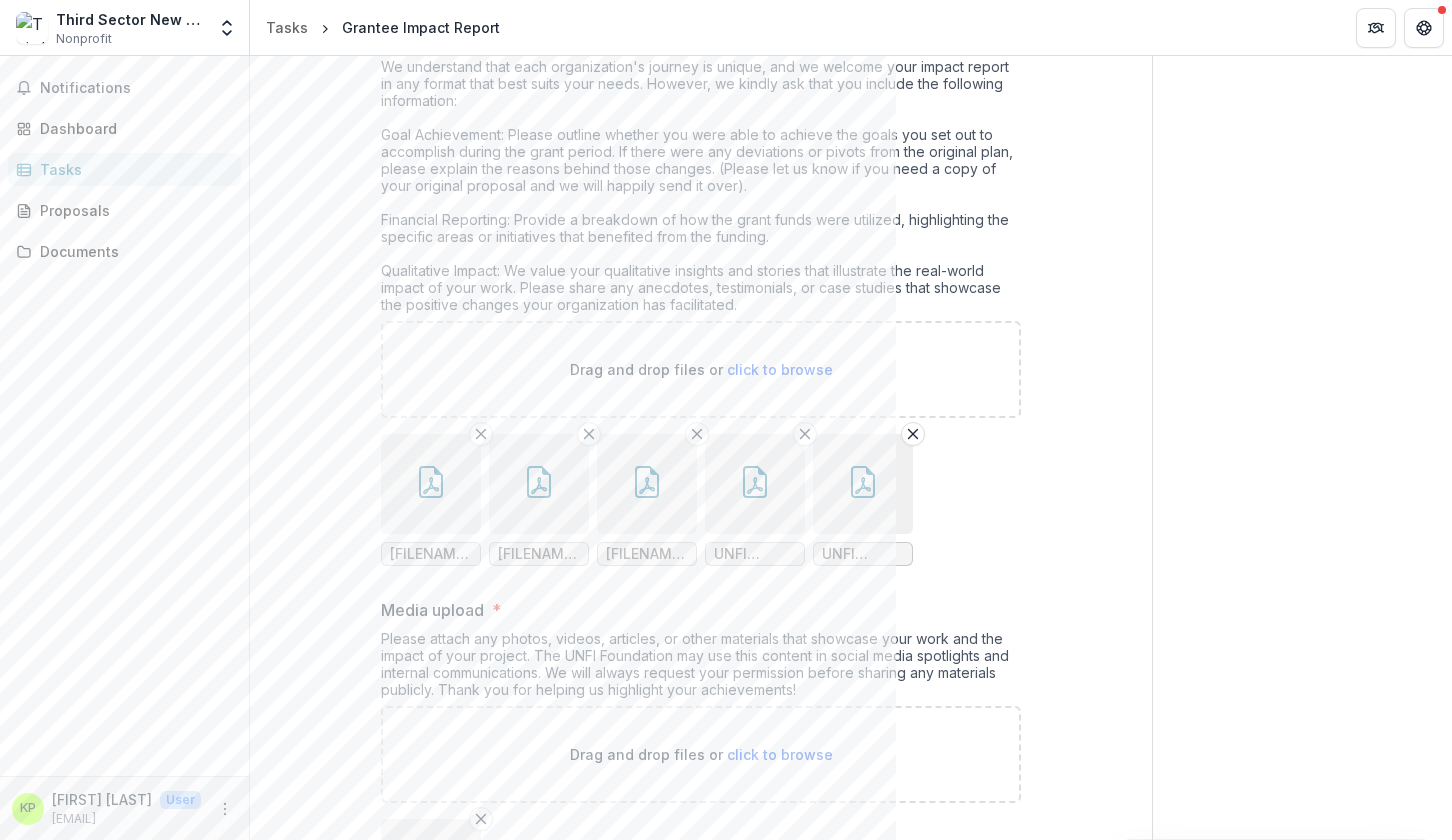 scroll, scrollTop: 384, scrollLeft: 0, axis: vertical 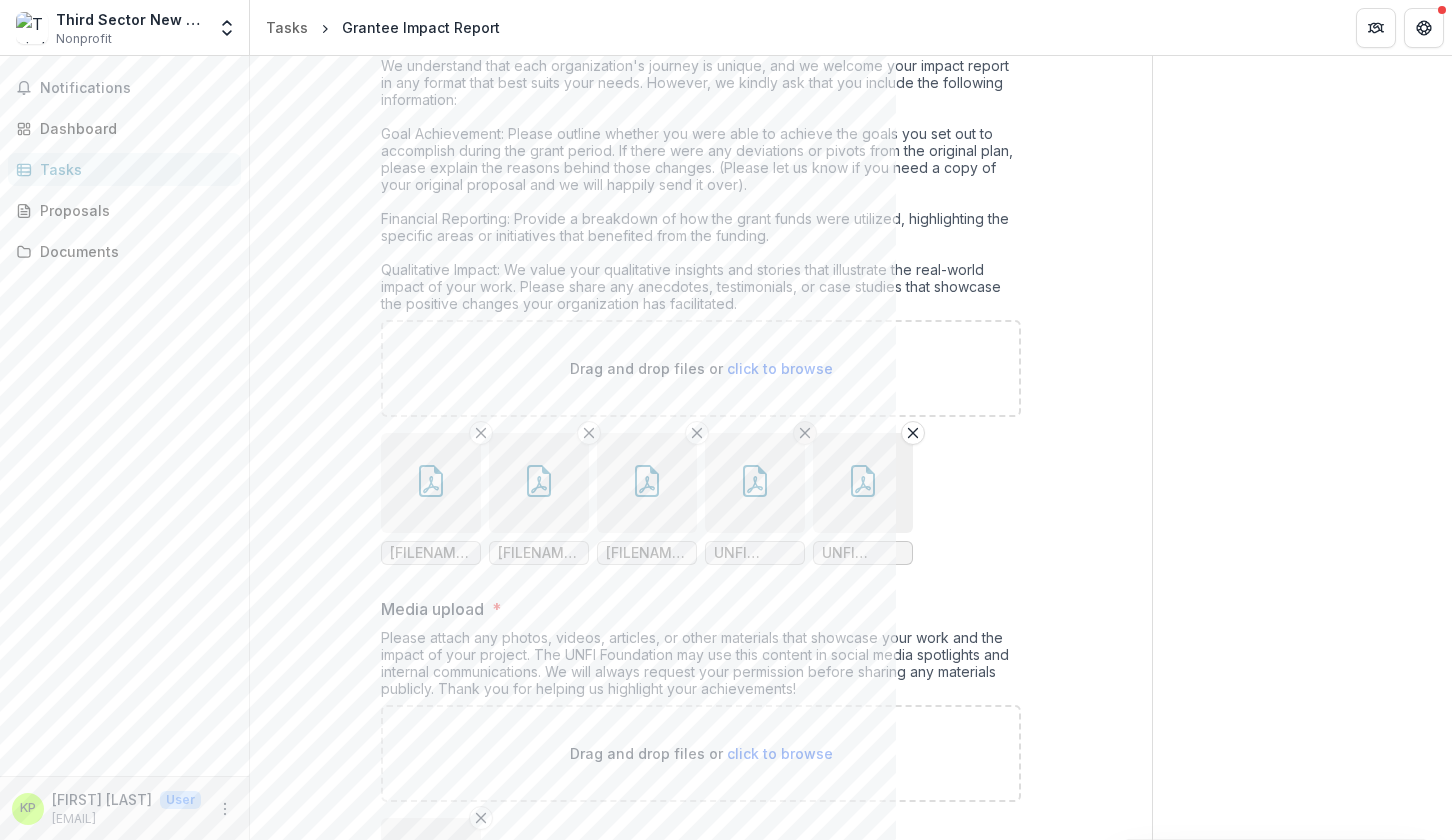 click 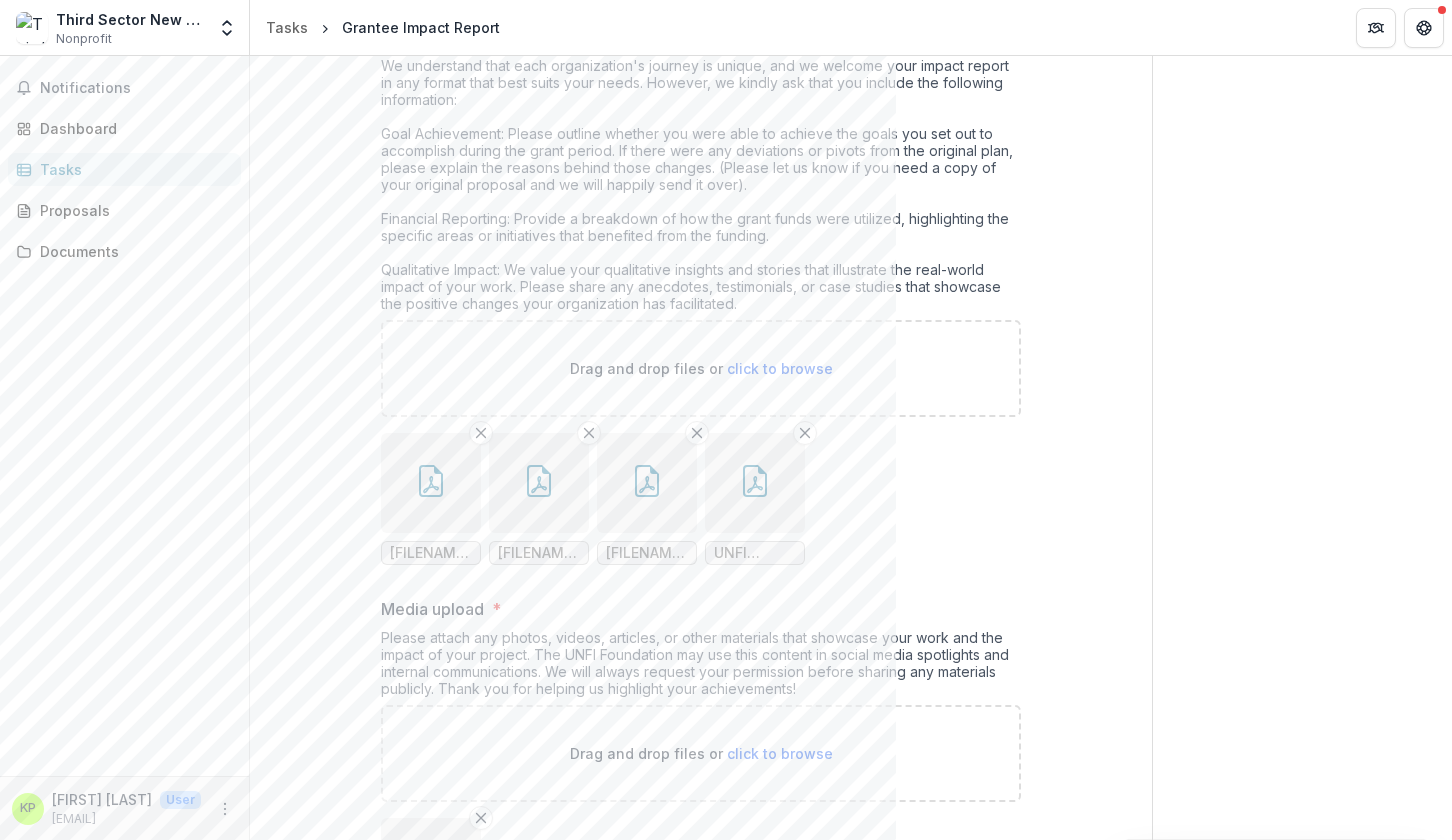 click 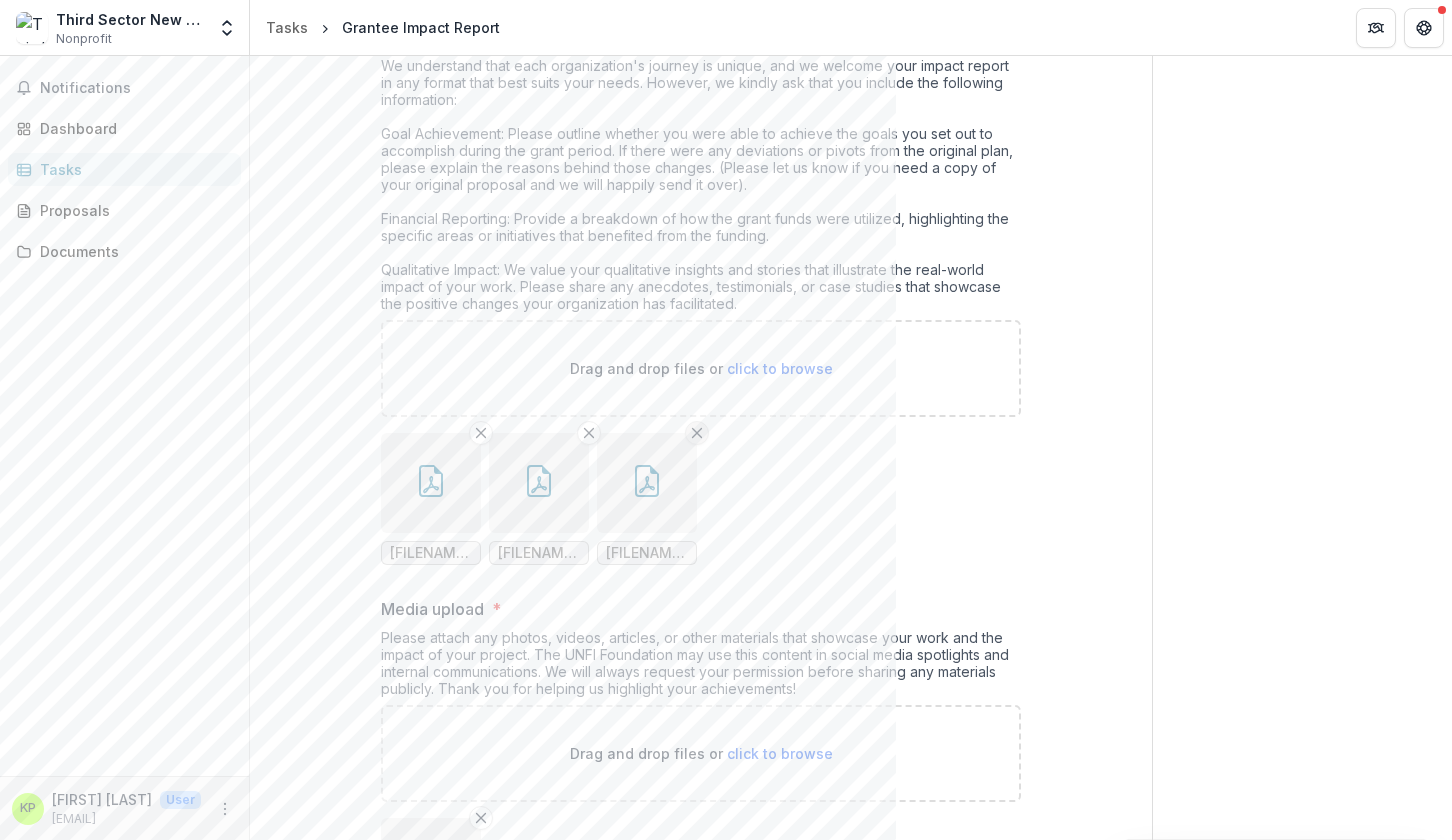 click 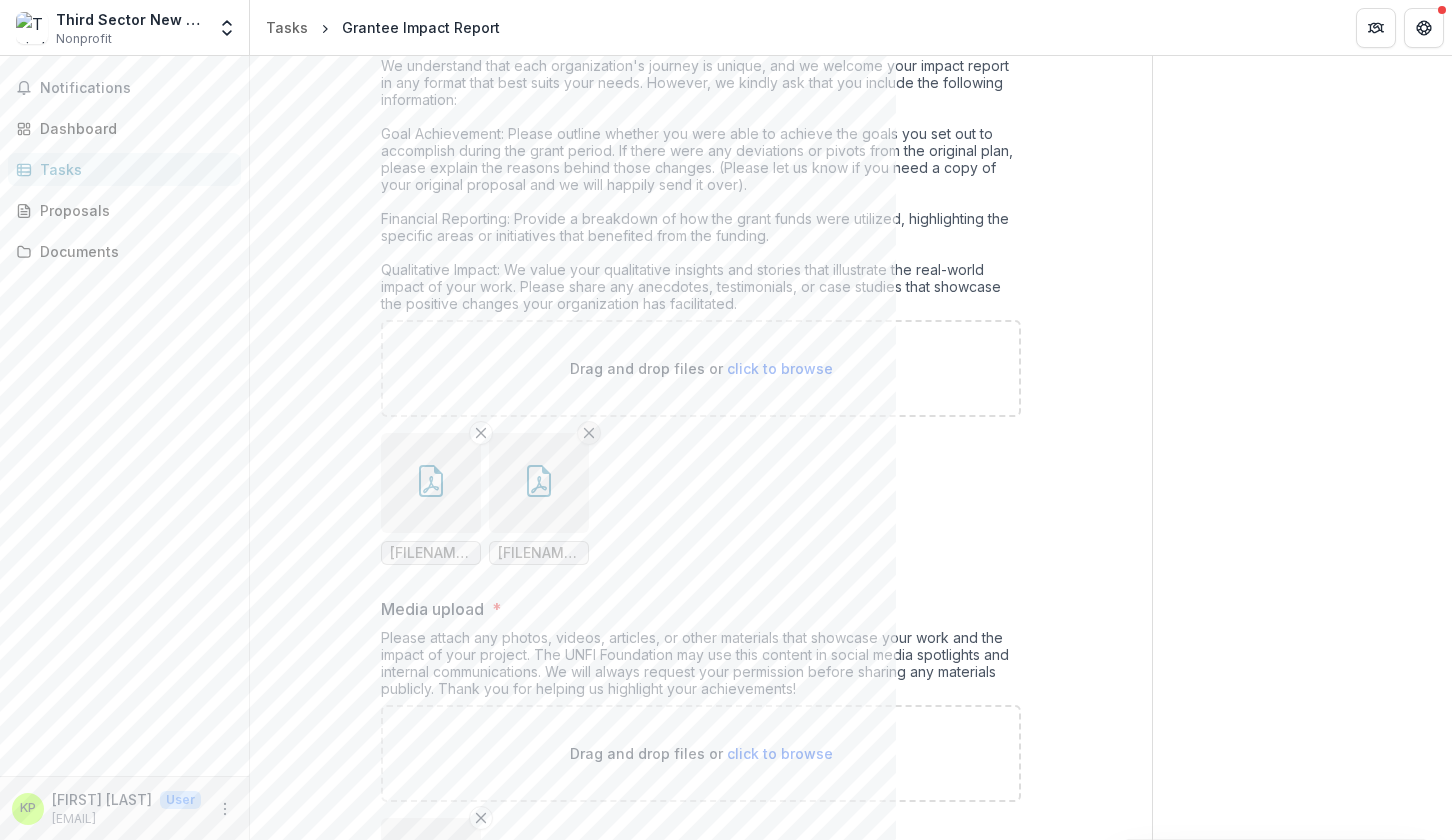 click 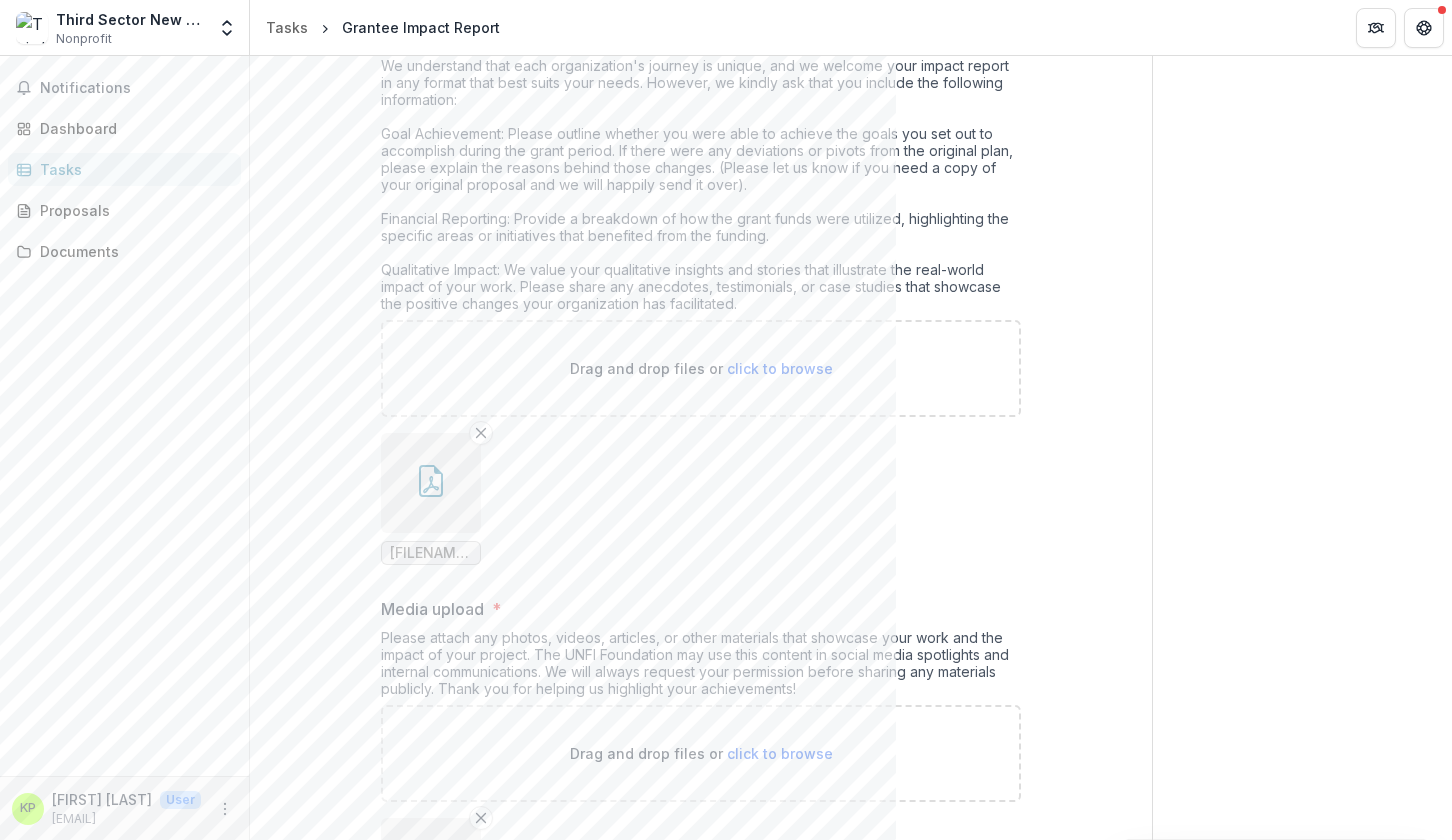 click on "click to browse" at bounding box center [780, 368] 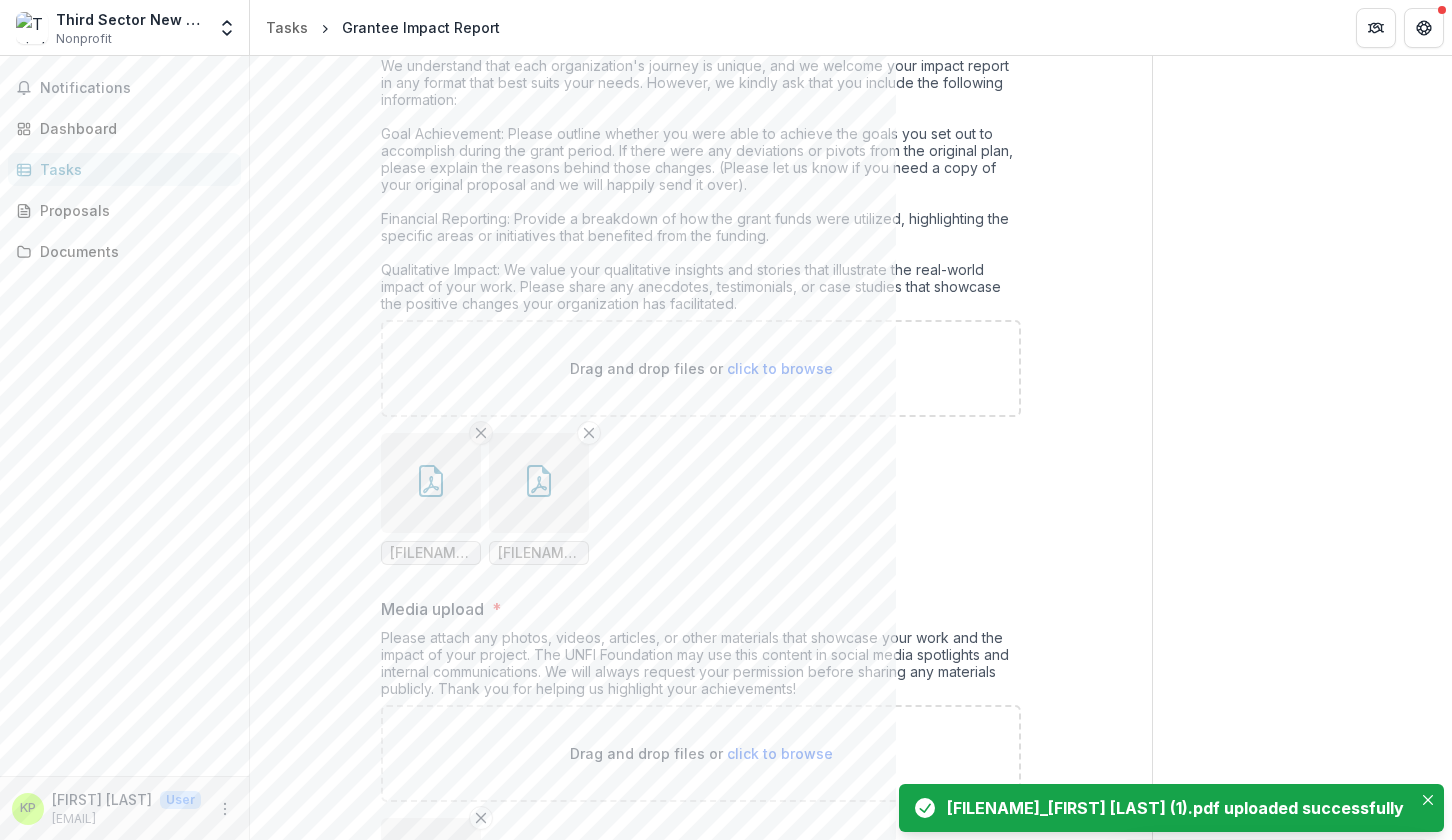 click 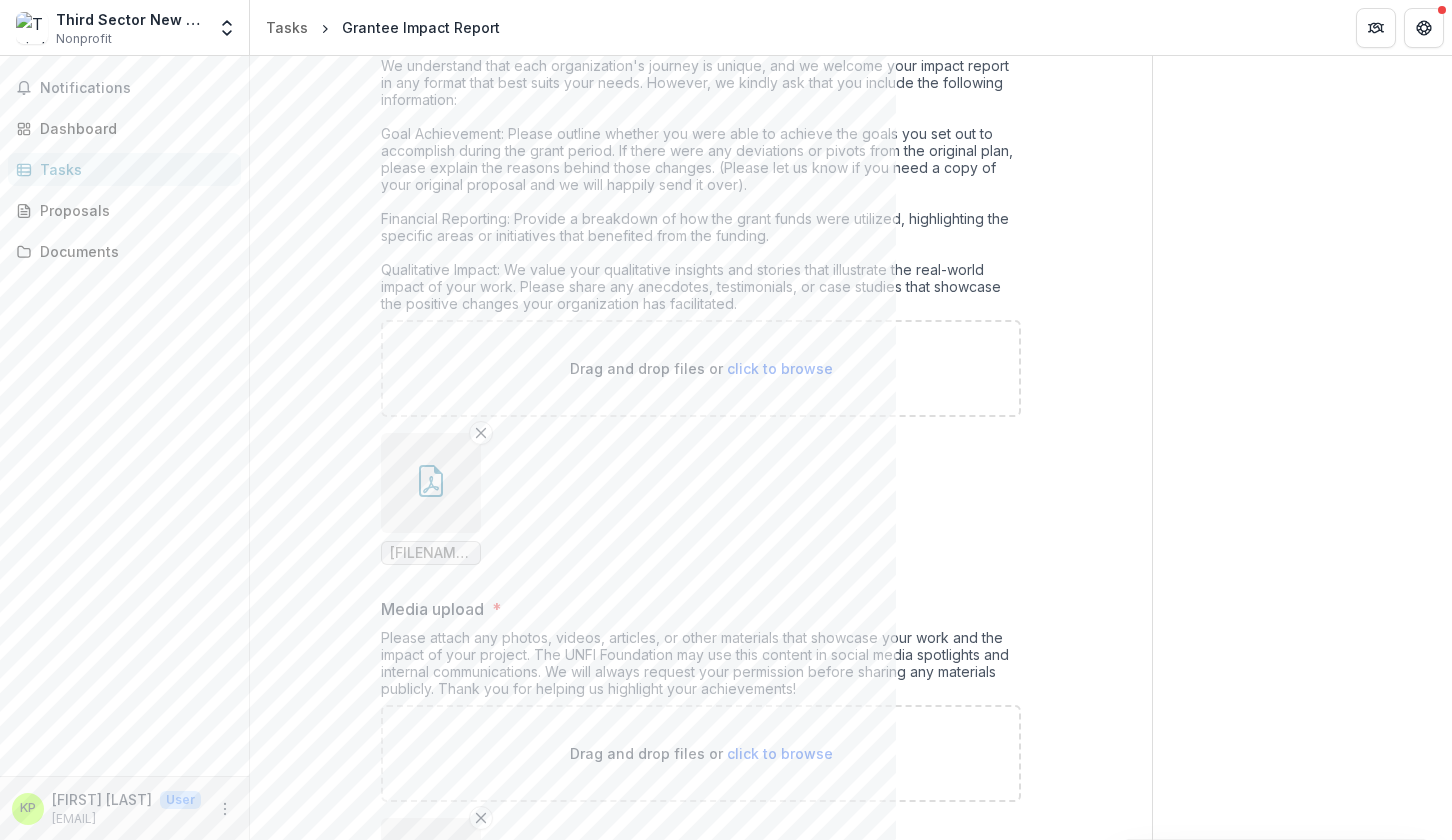 click on "click to browse" at bounding box center [780, 368] 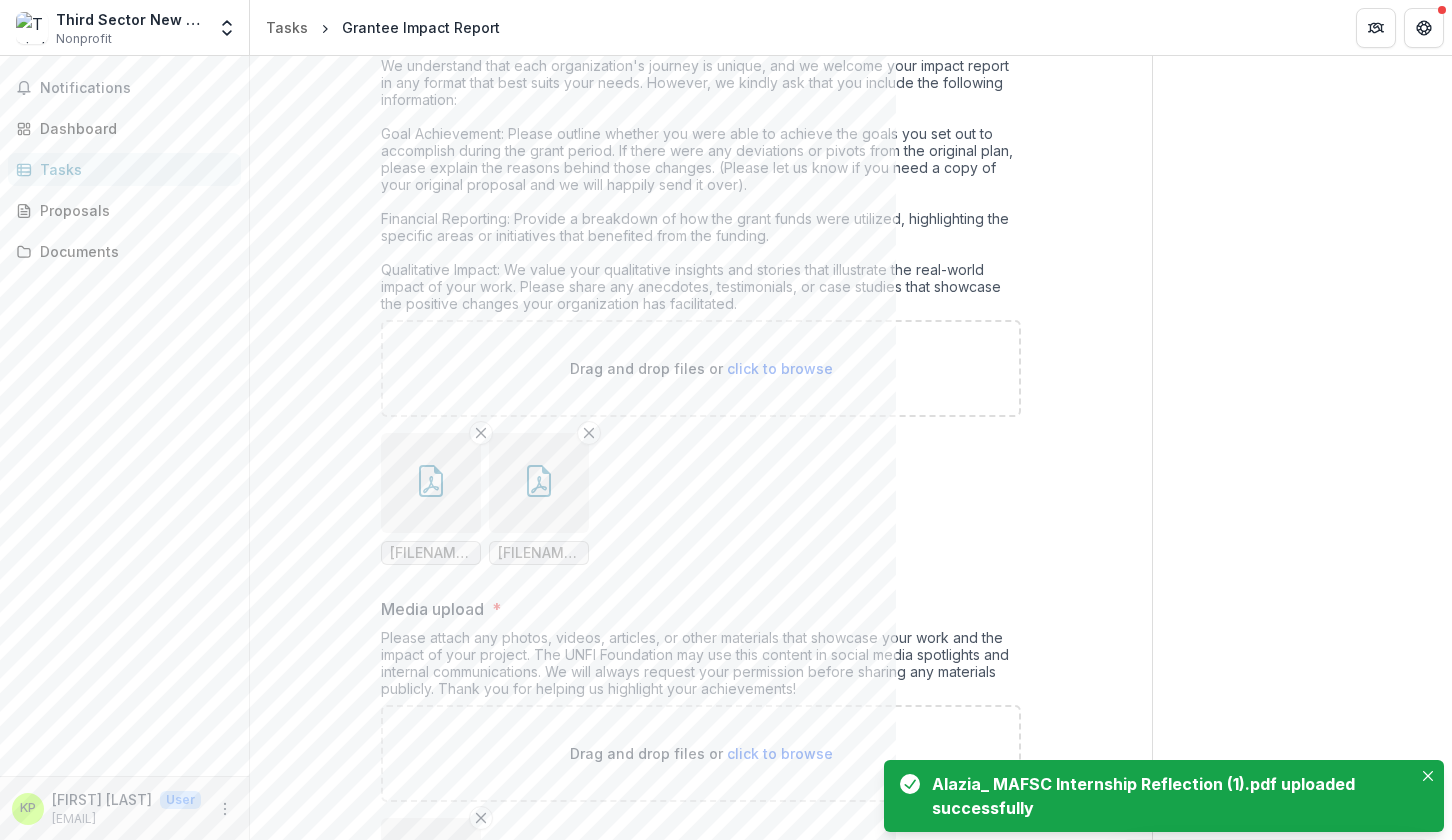click on "click to browse" at bounding box center [780, 368] 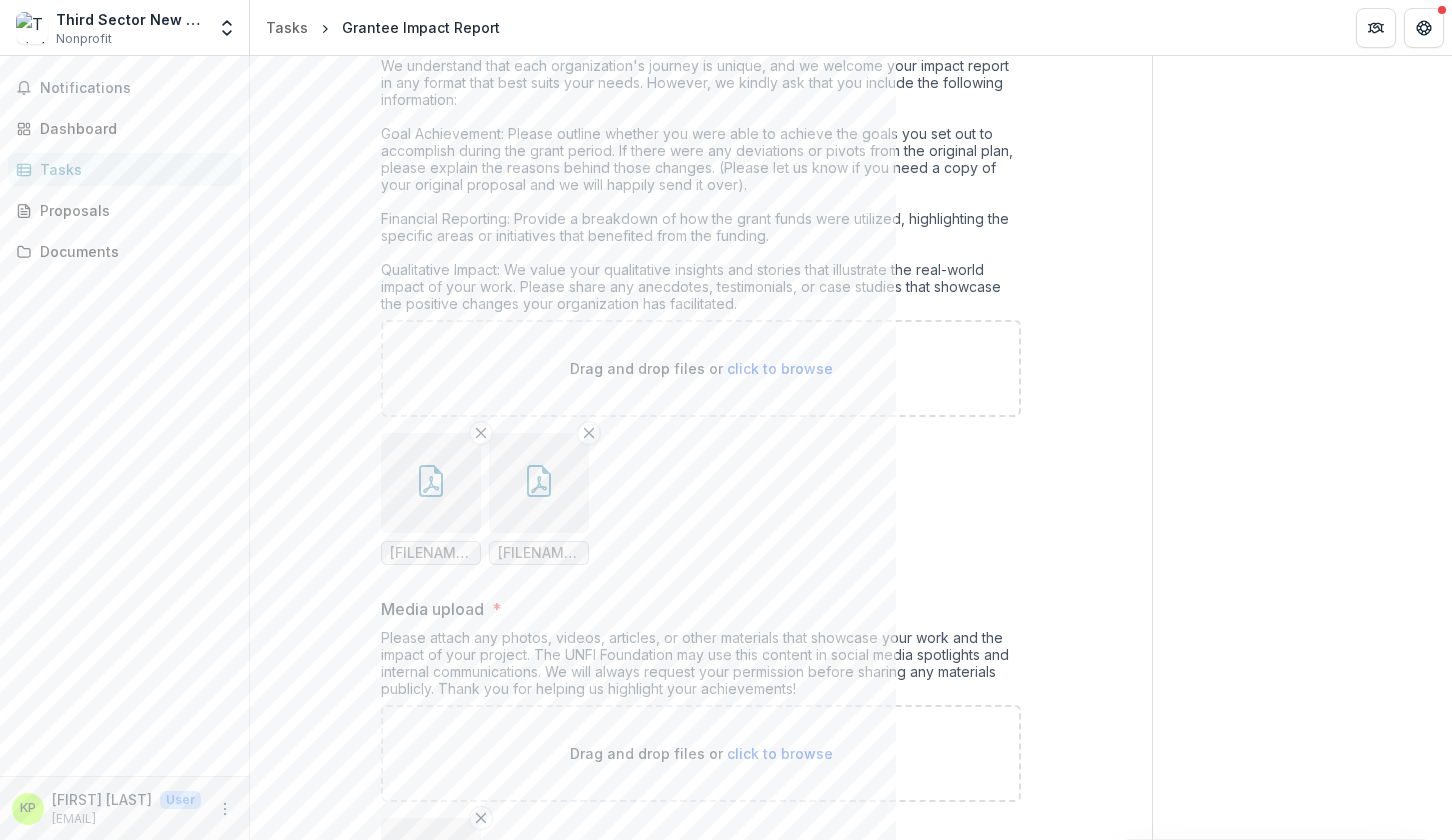 type on "**********" 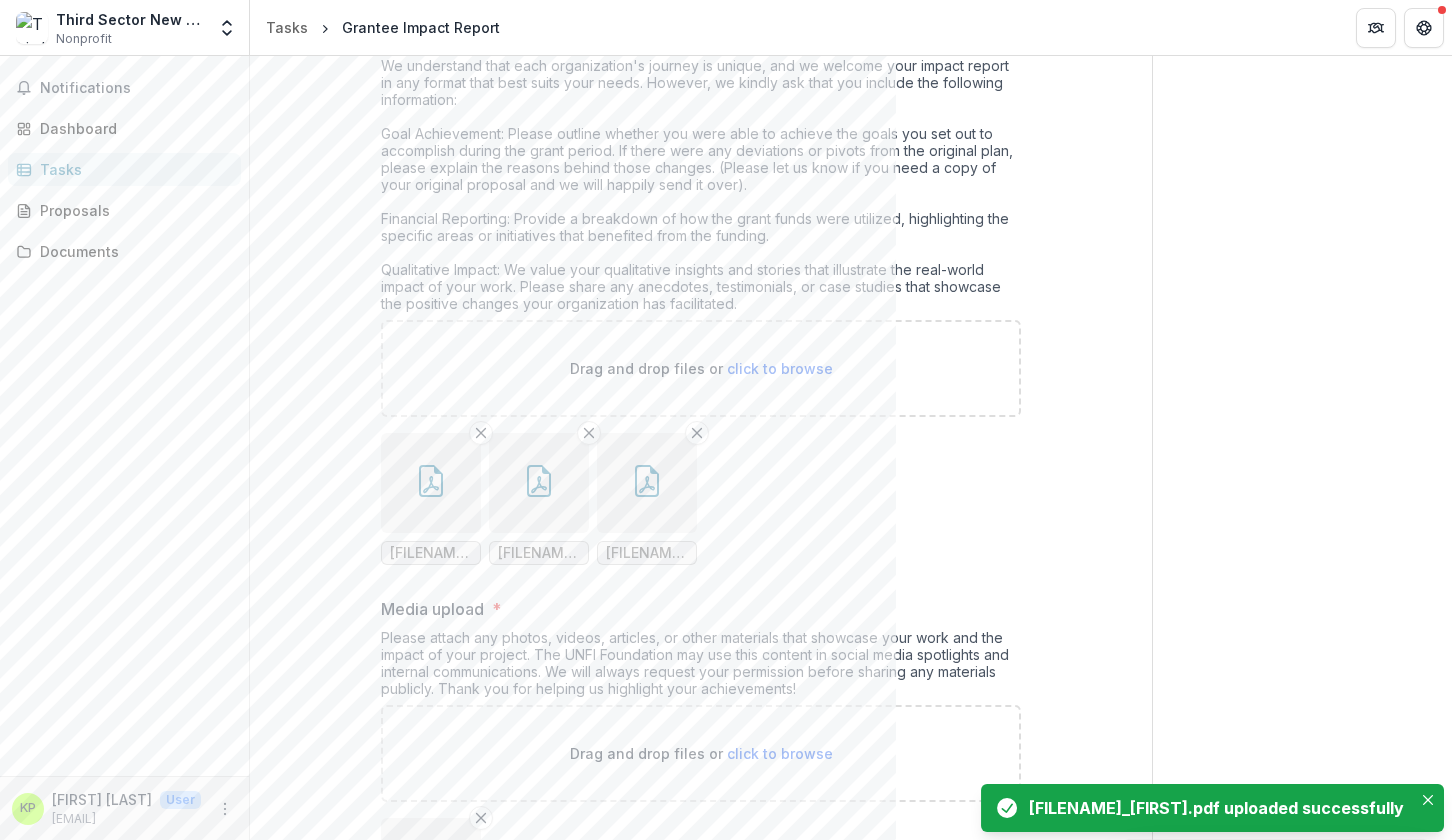 click on "click to browse" at bounding box center [780, 368] 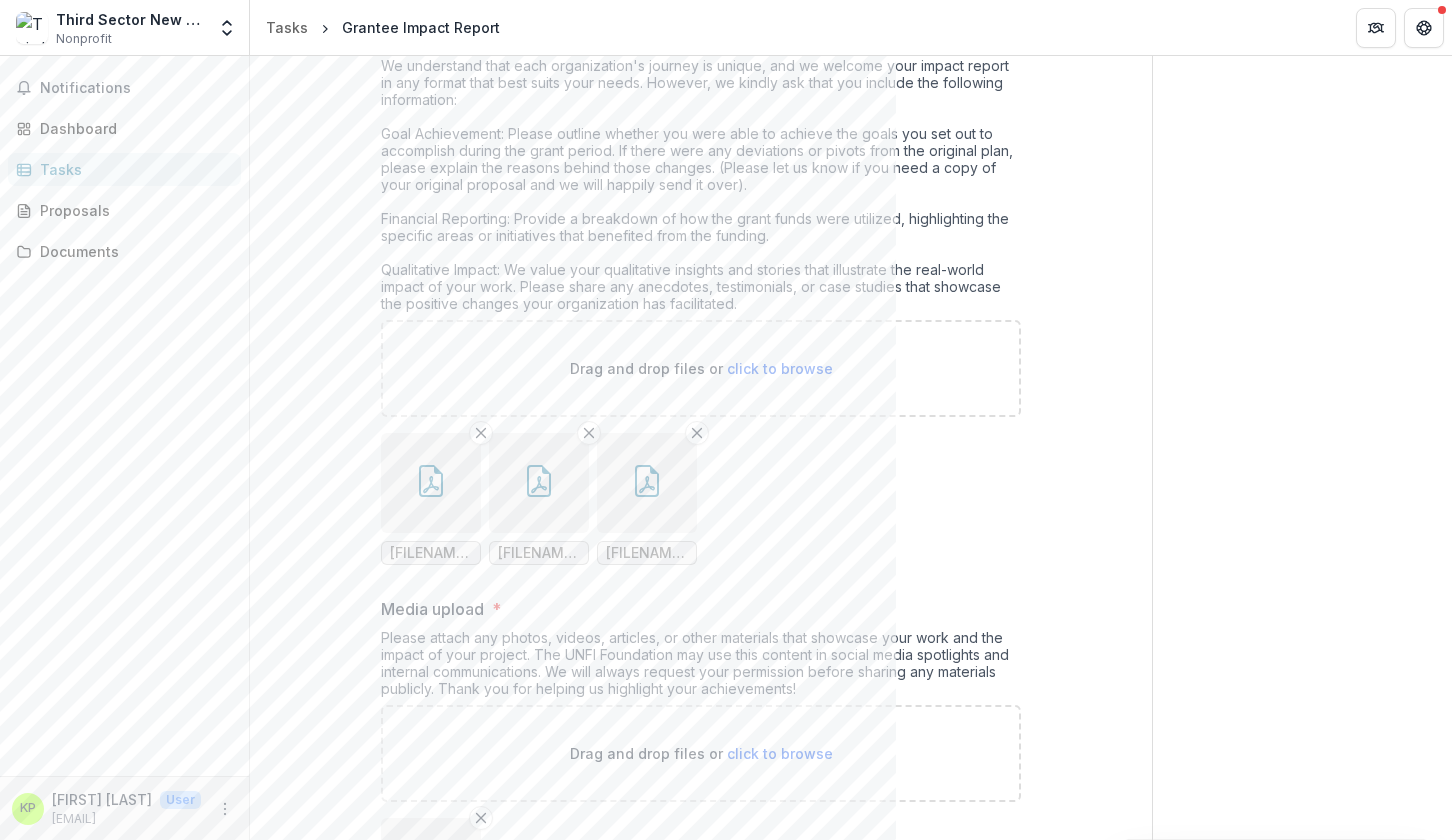 type on "**********" 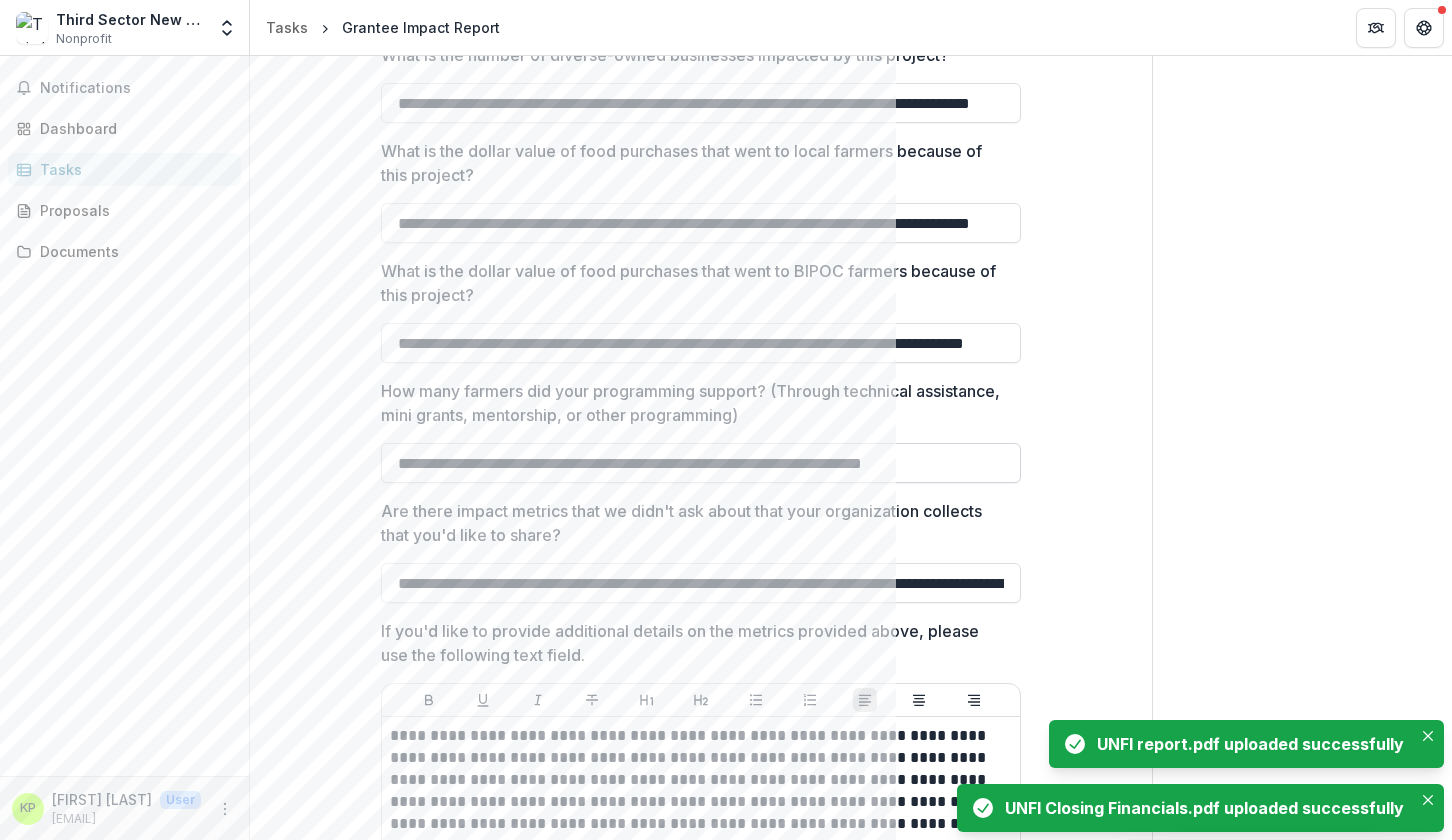 scroll, scrollTop: 2509, scrollLeft: 0, axis: vertical 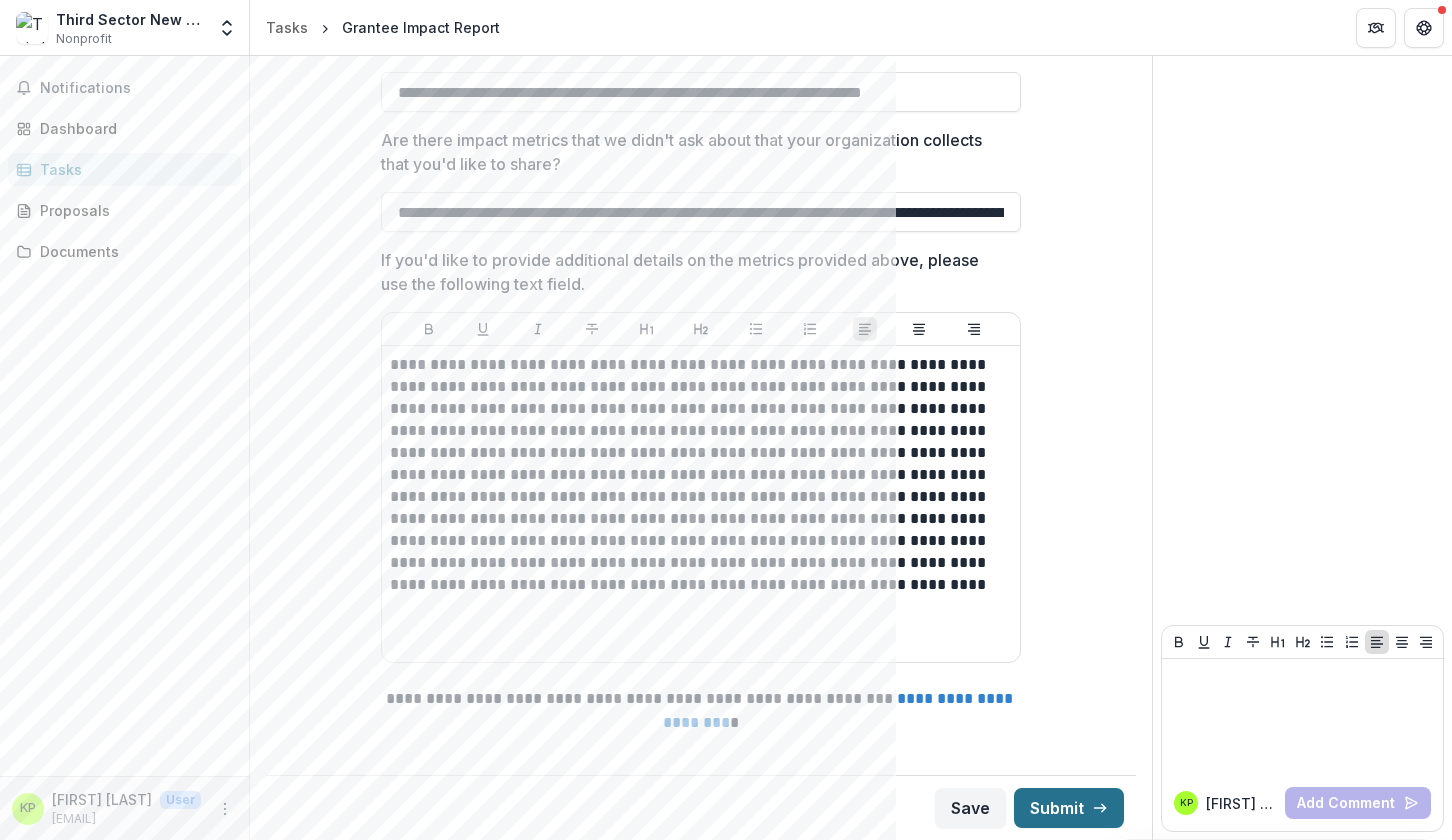 click on "Submit" at bounding box center (1069, 808) 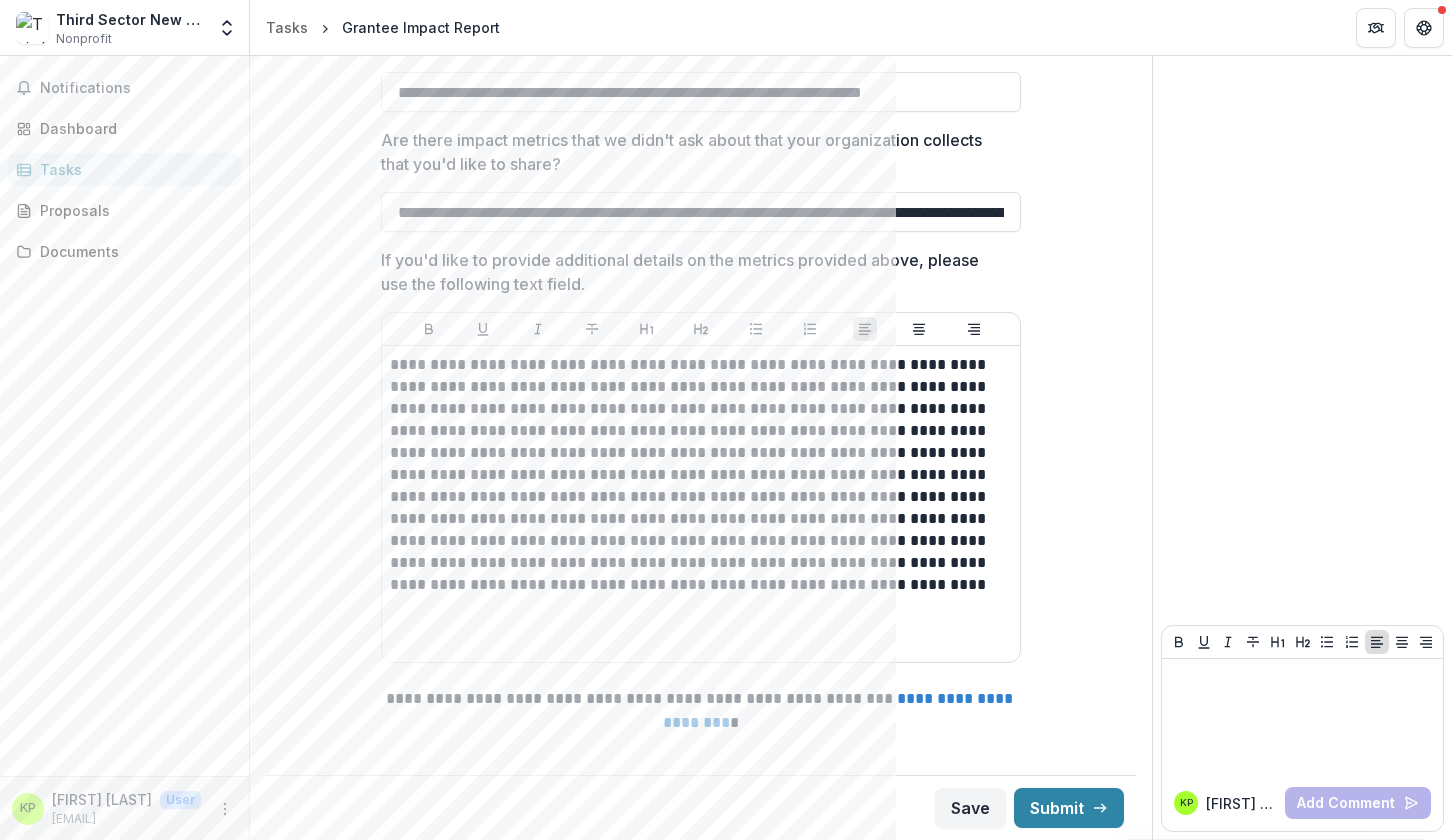 click on "Confirm" at bounding box center [82, 900] 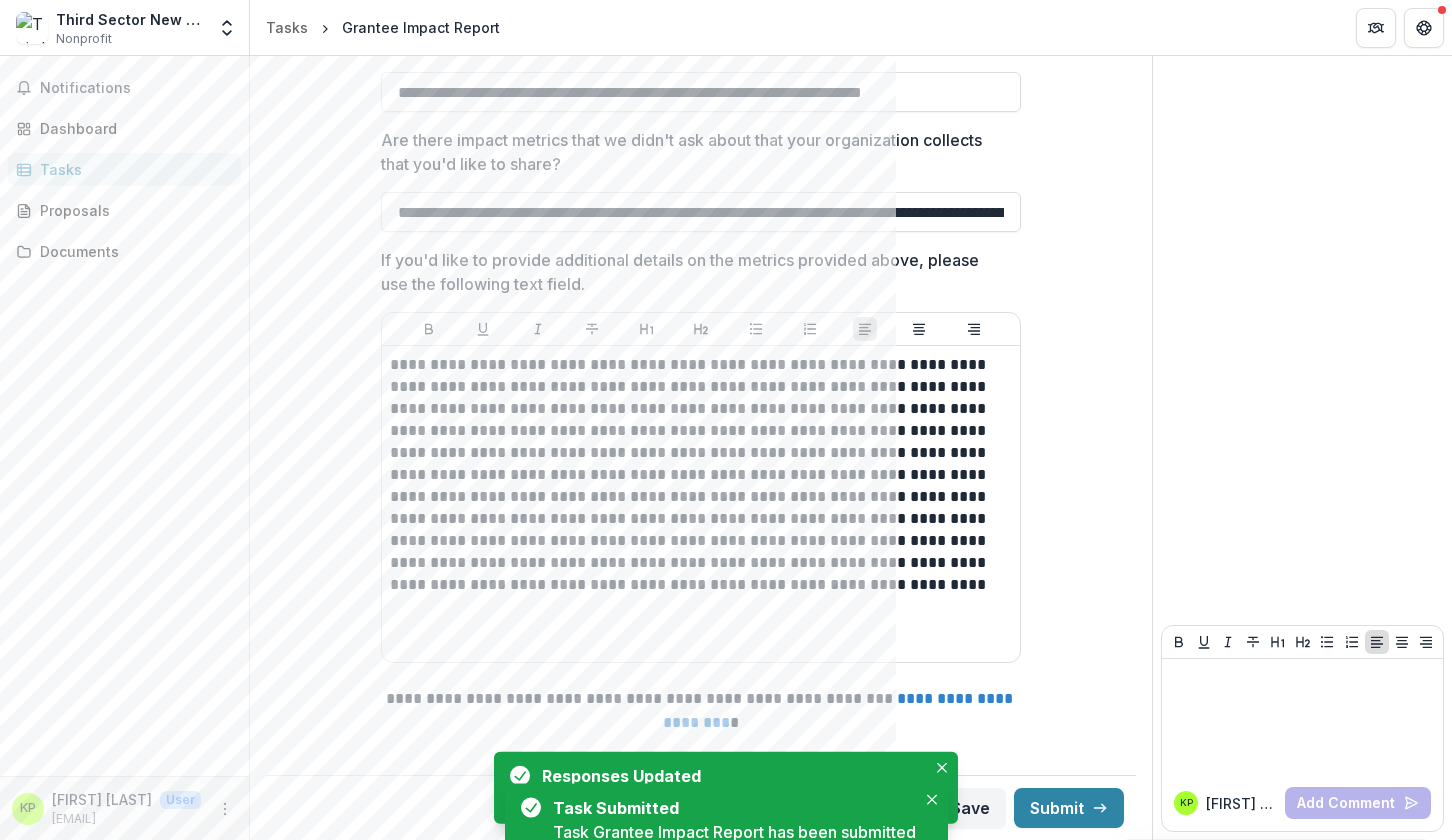 scroll, scrollTop: 0, scrollLeft: 0, axis: both 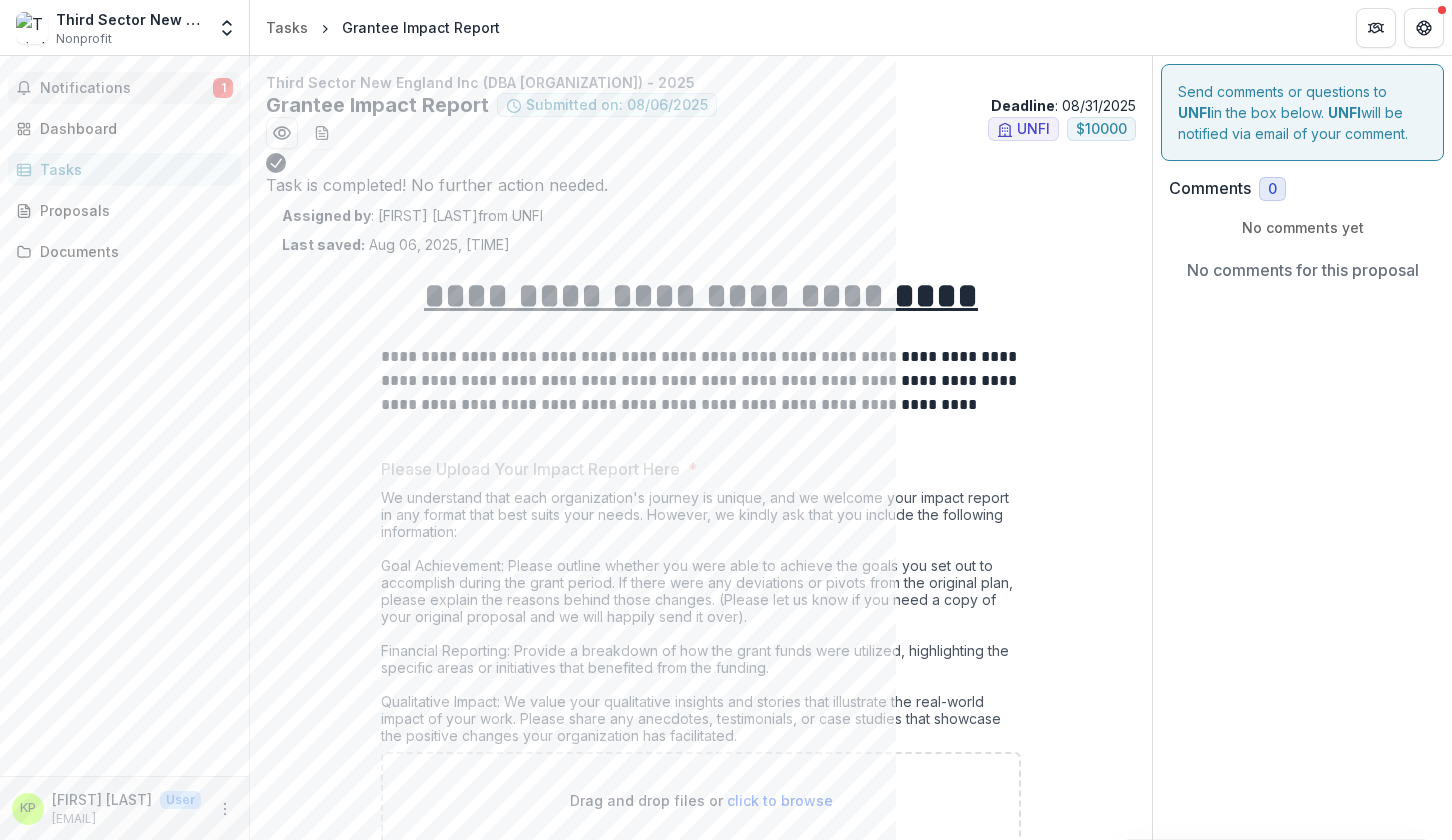 click on "Notifications" at bounding box center [126, 88] 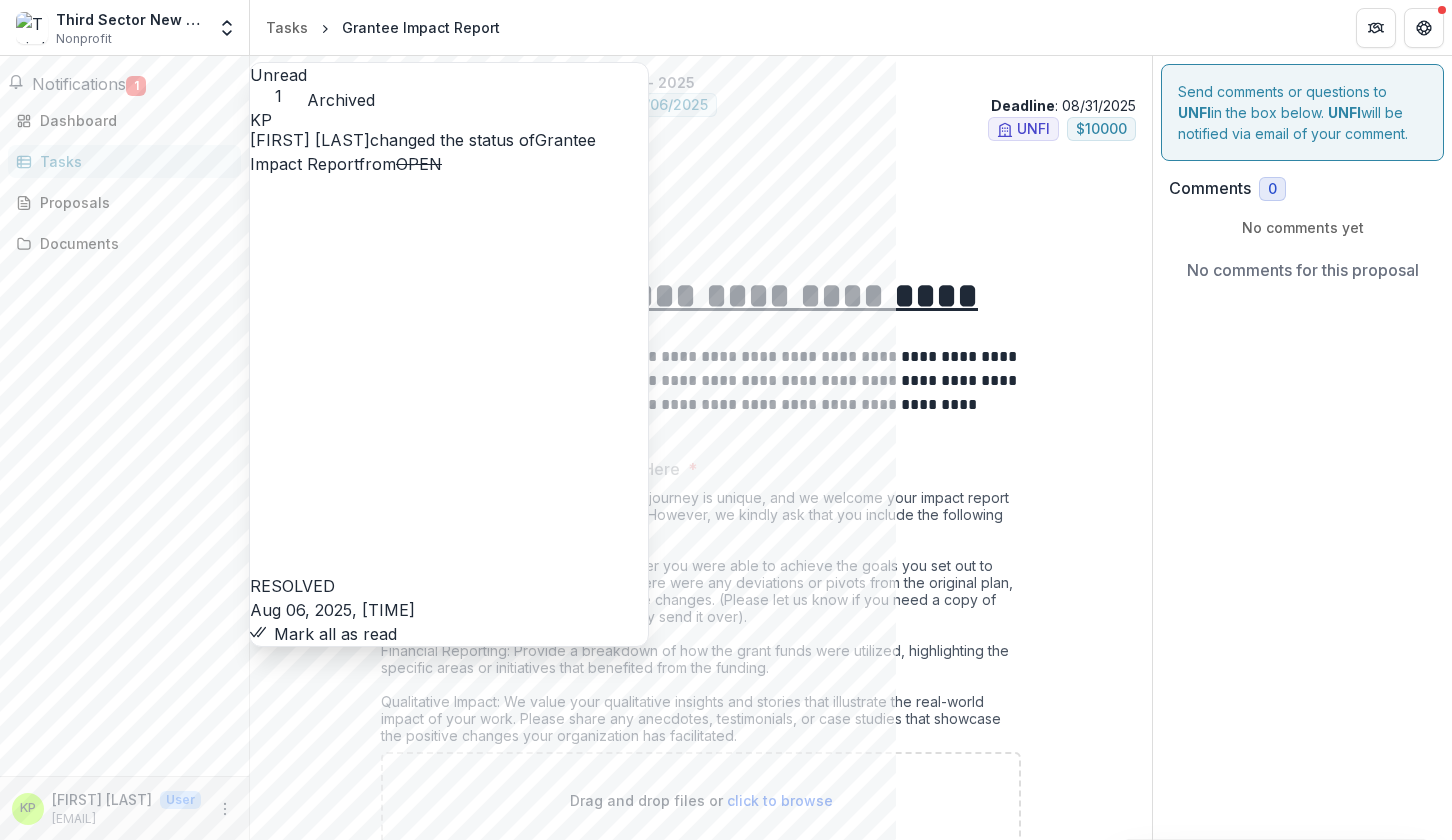 click on "Mark all as read" at bounding box center [323, 634] 